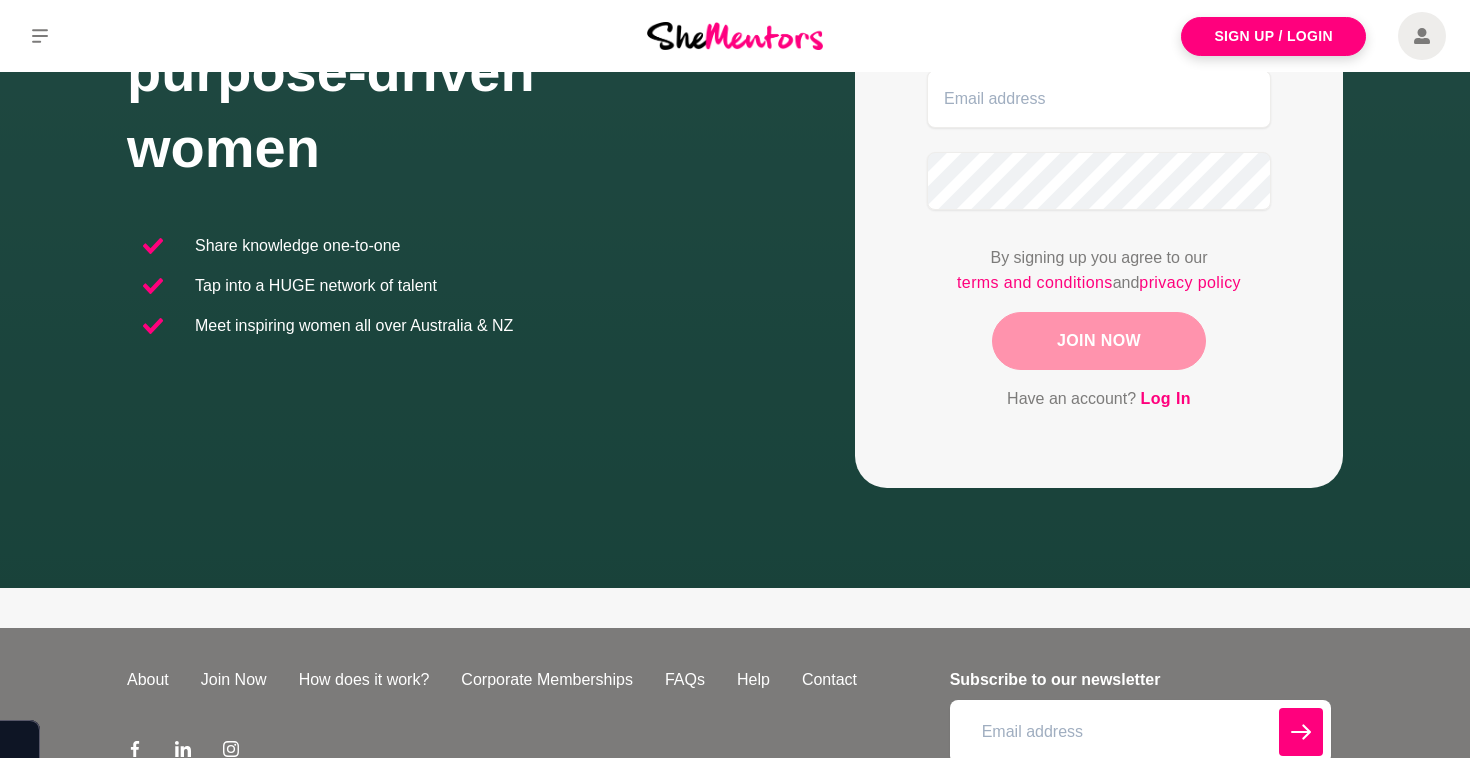 scroll, scrollTop: 470, scrollLeft: 0, axis: vertical 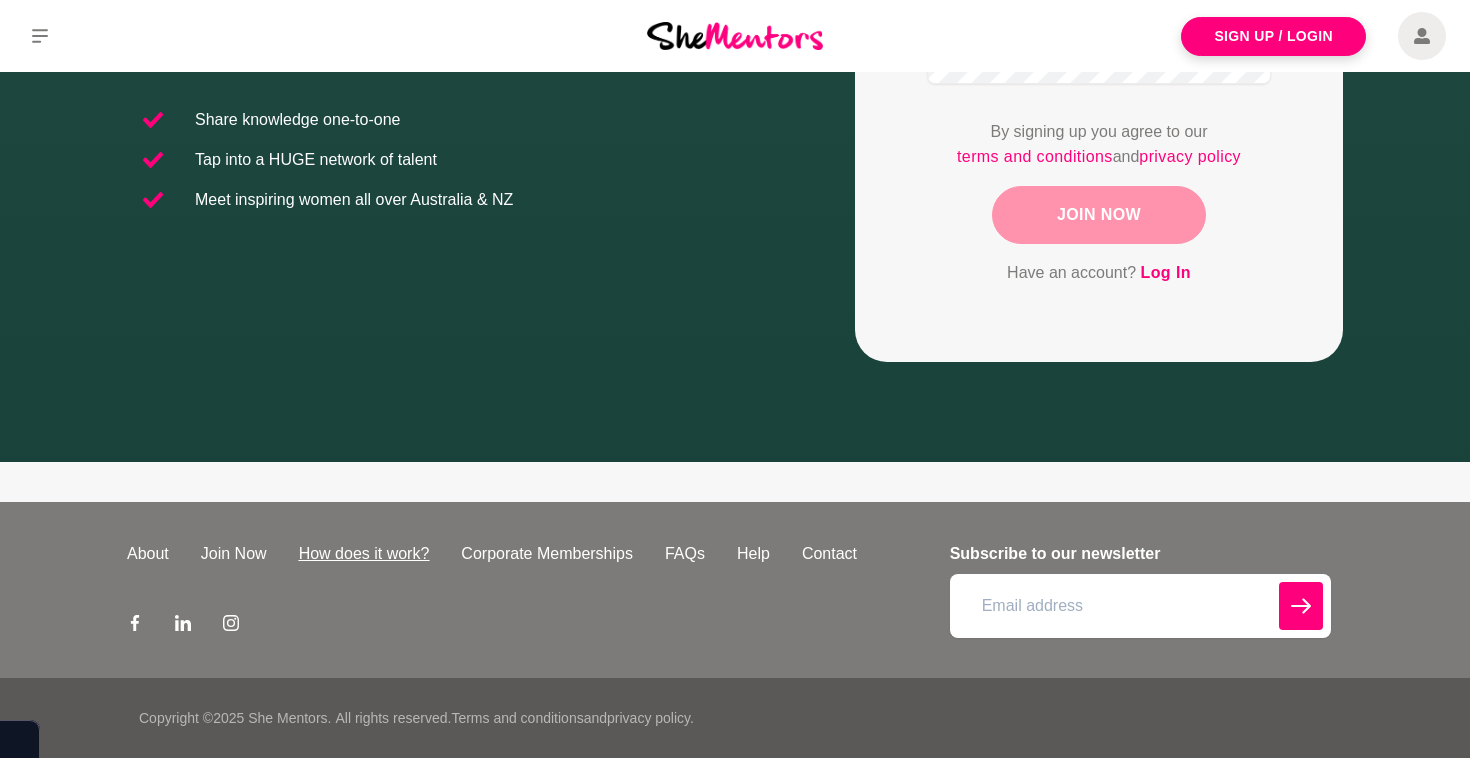 click on "How does it work?" at bounding box center (364, 554) 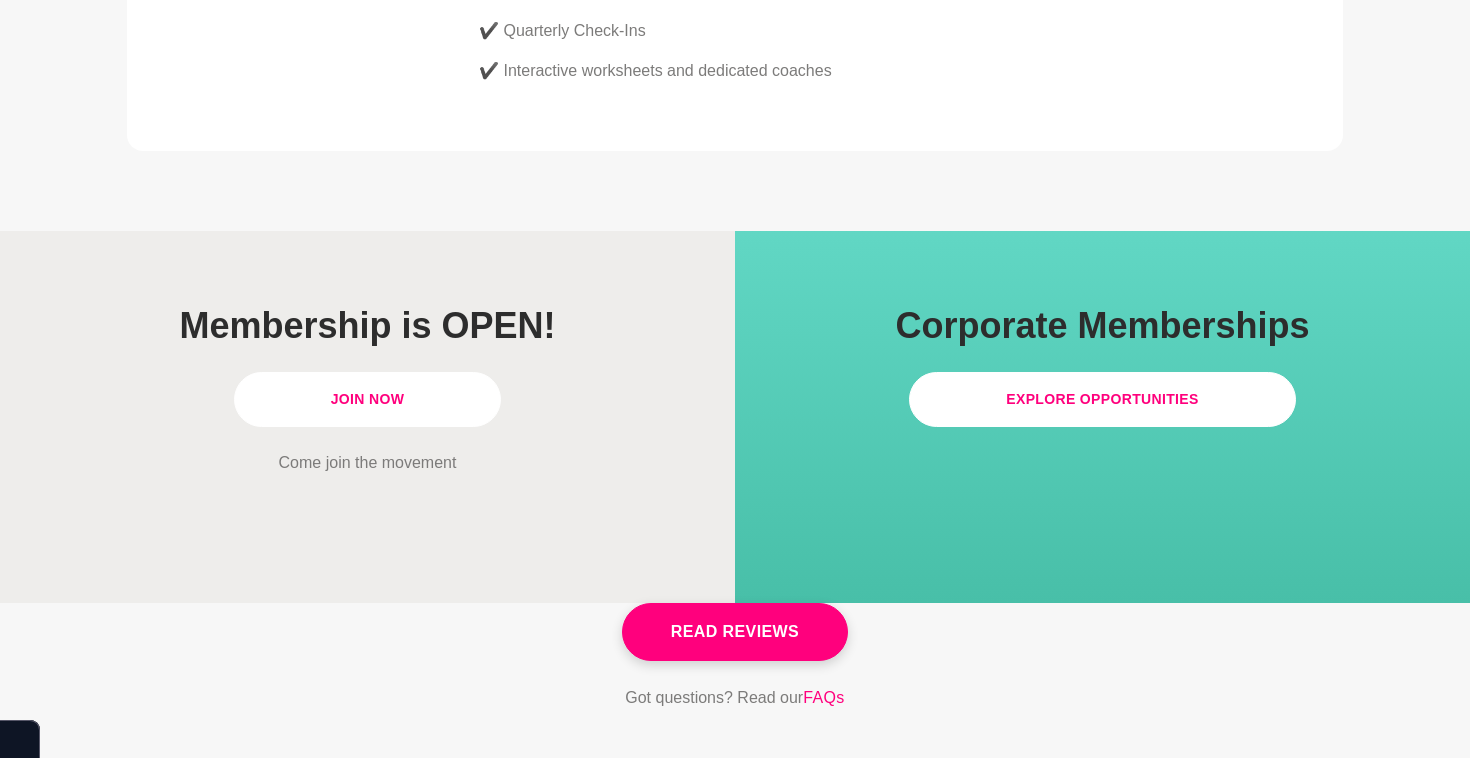 scroll, scrollTop: 5590, scrollLeft: 0, axis: vertical 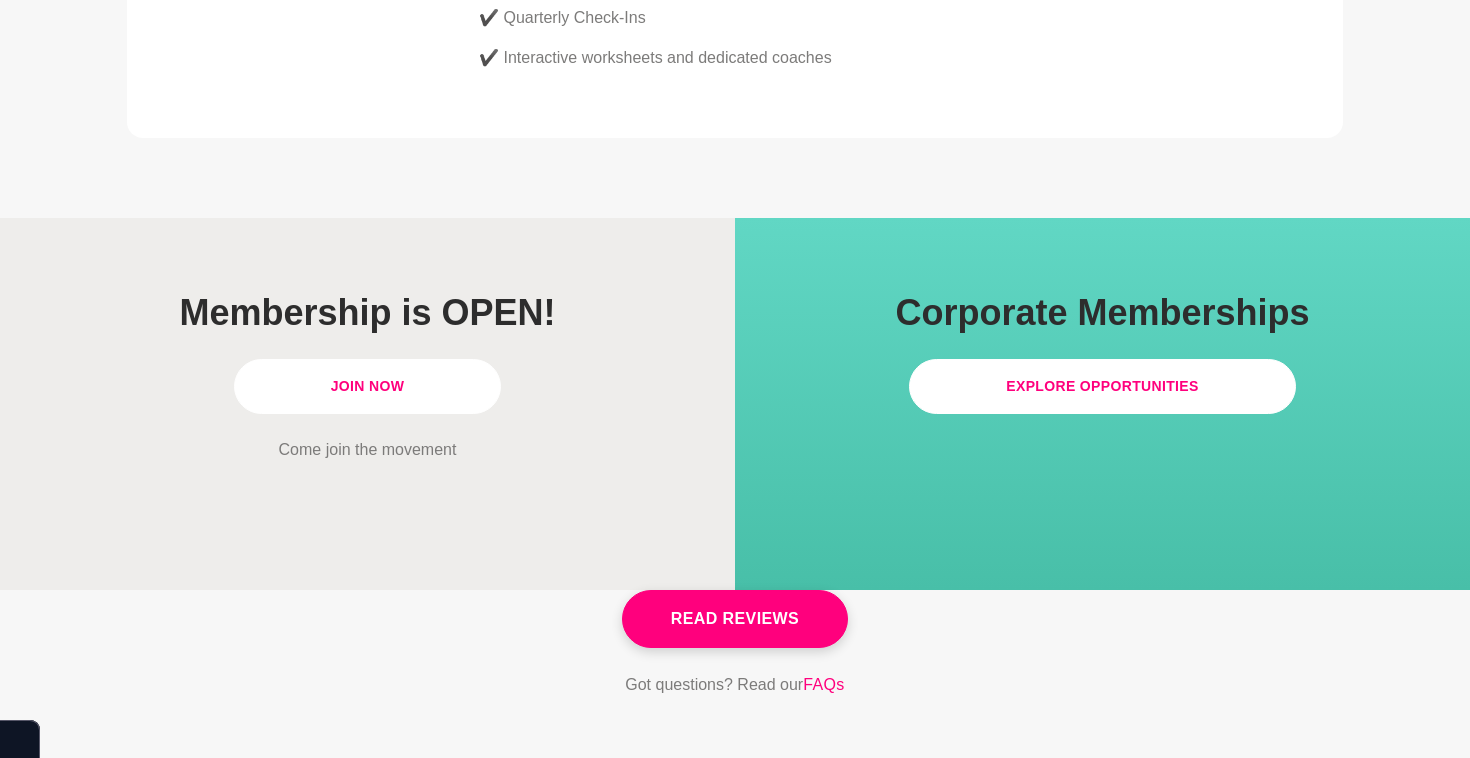 click on "Join Now" at bounding box center [368, 386] 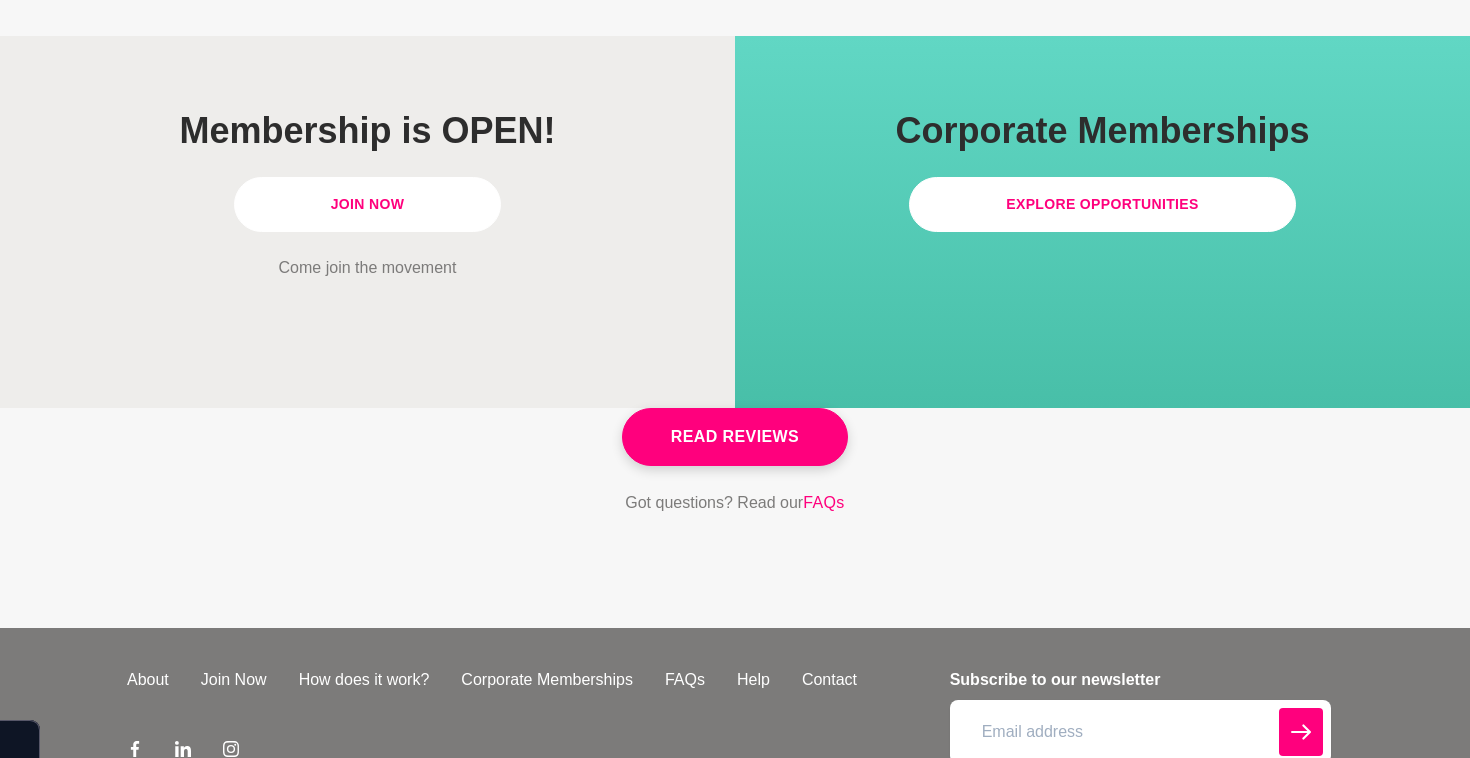 scroll, scrollTop: 5848, scrollLeft: 0, axis: vertical 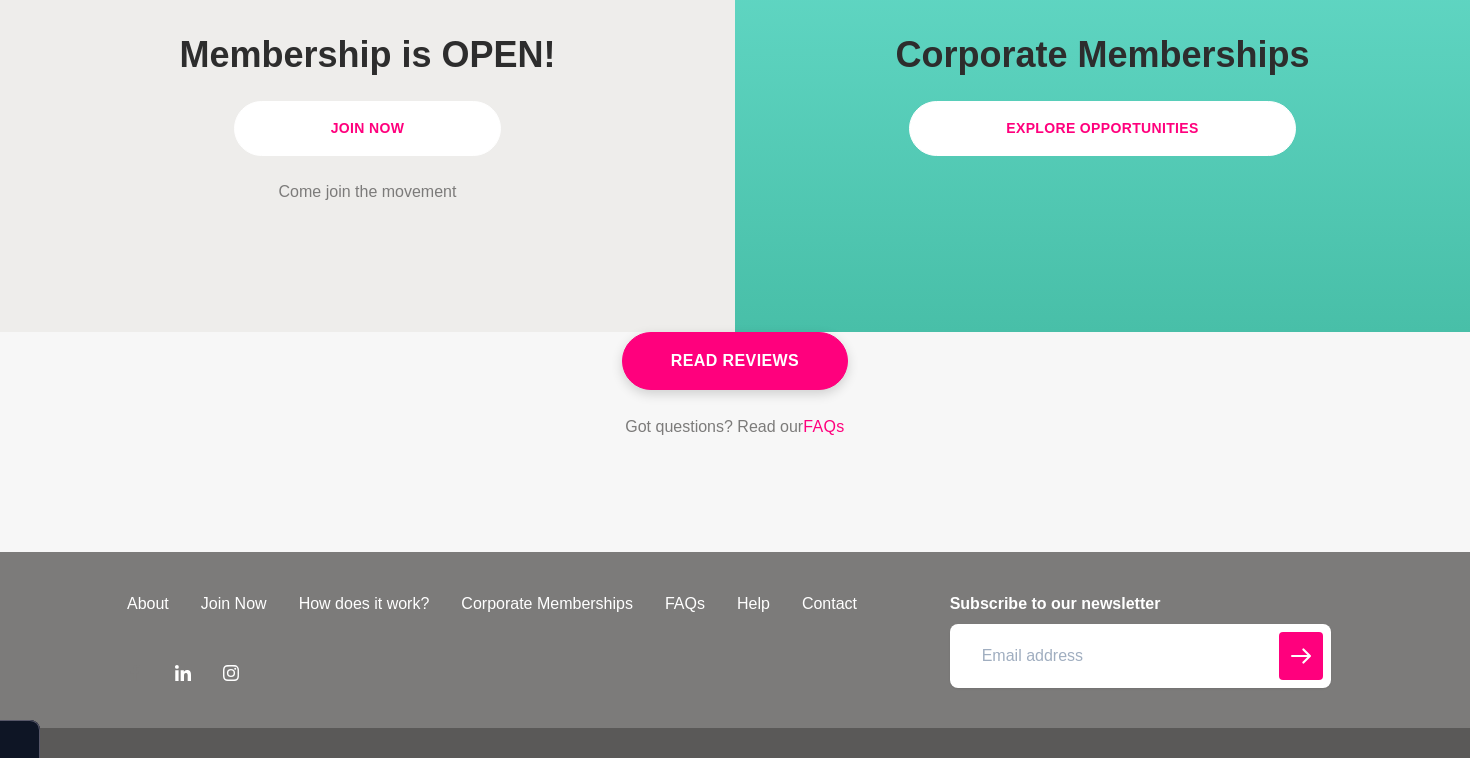 click 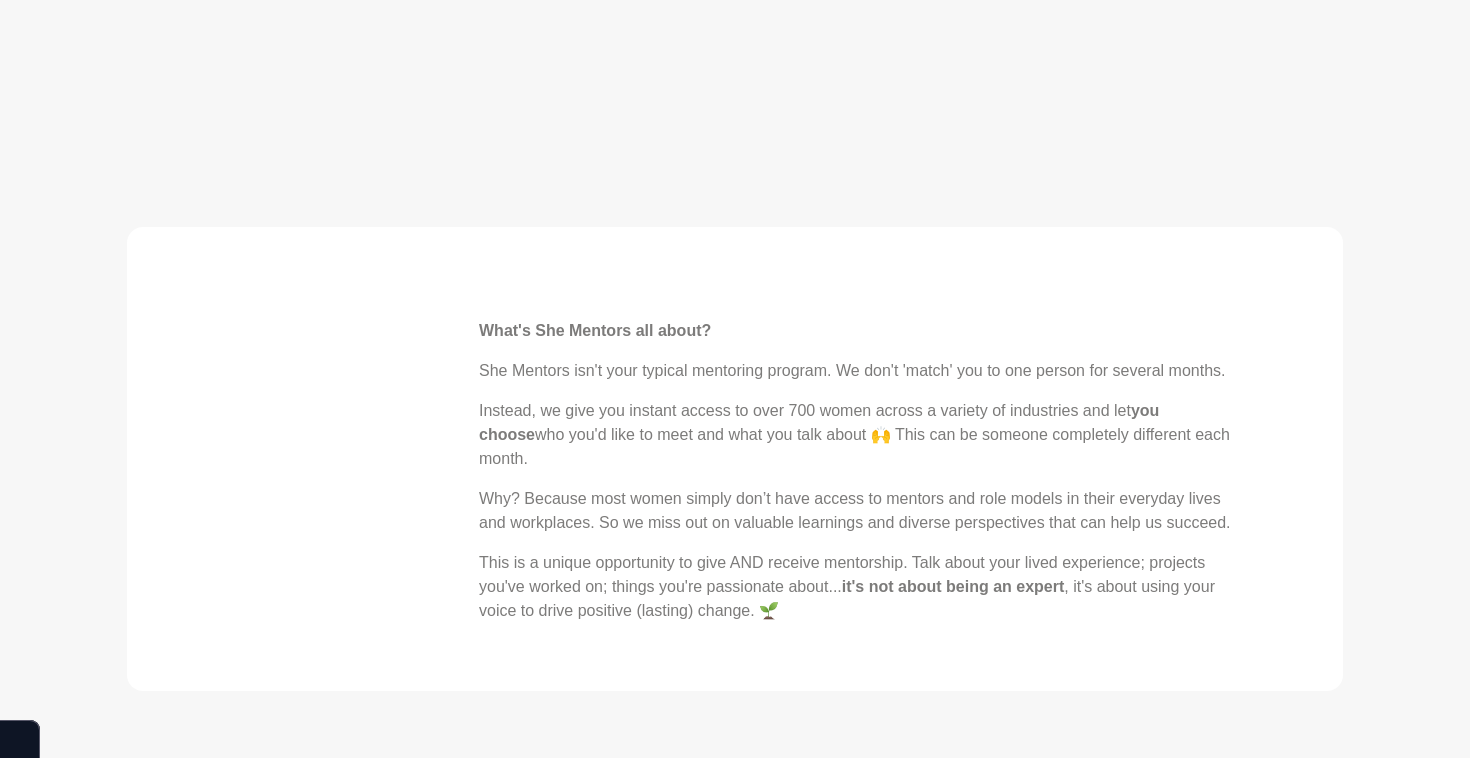 scroll, scrollTop: 0, scrollLeft: 0, axis: both 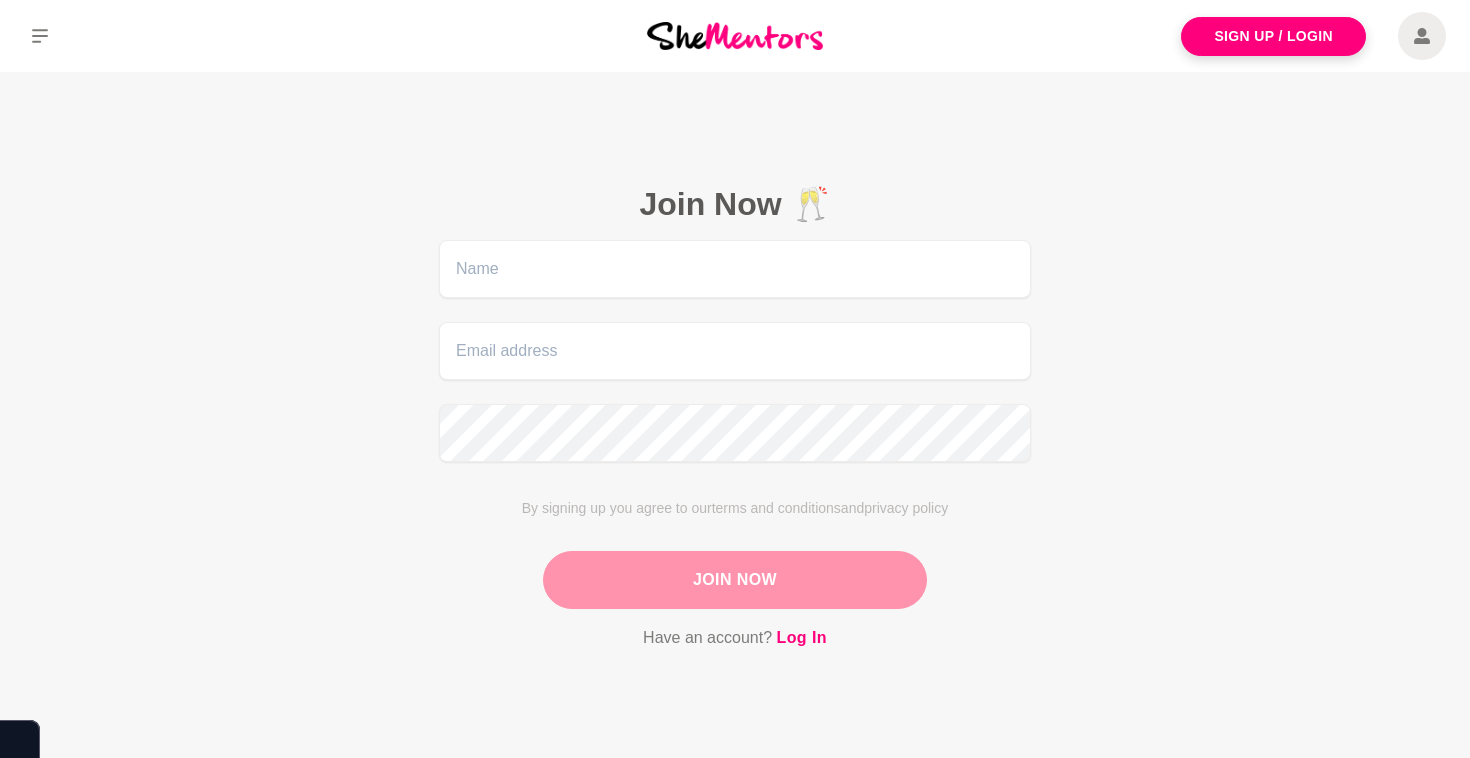 click at bounding box center (735, 35) 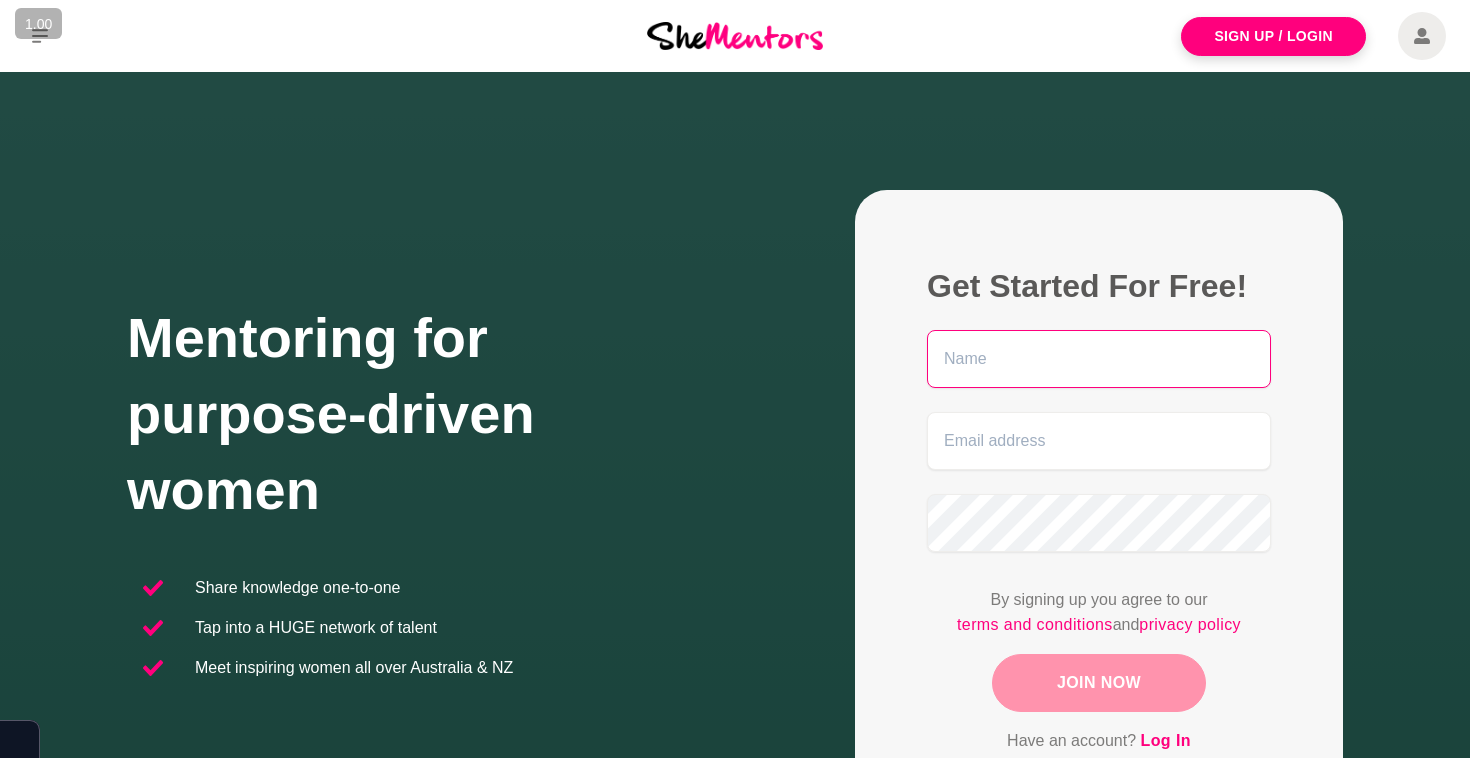 scroll, scrollTop: 0, scrollLeft: 0, axis: both 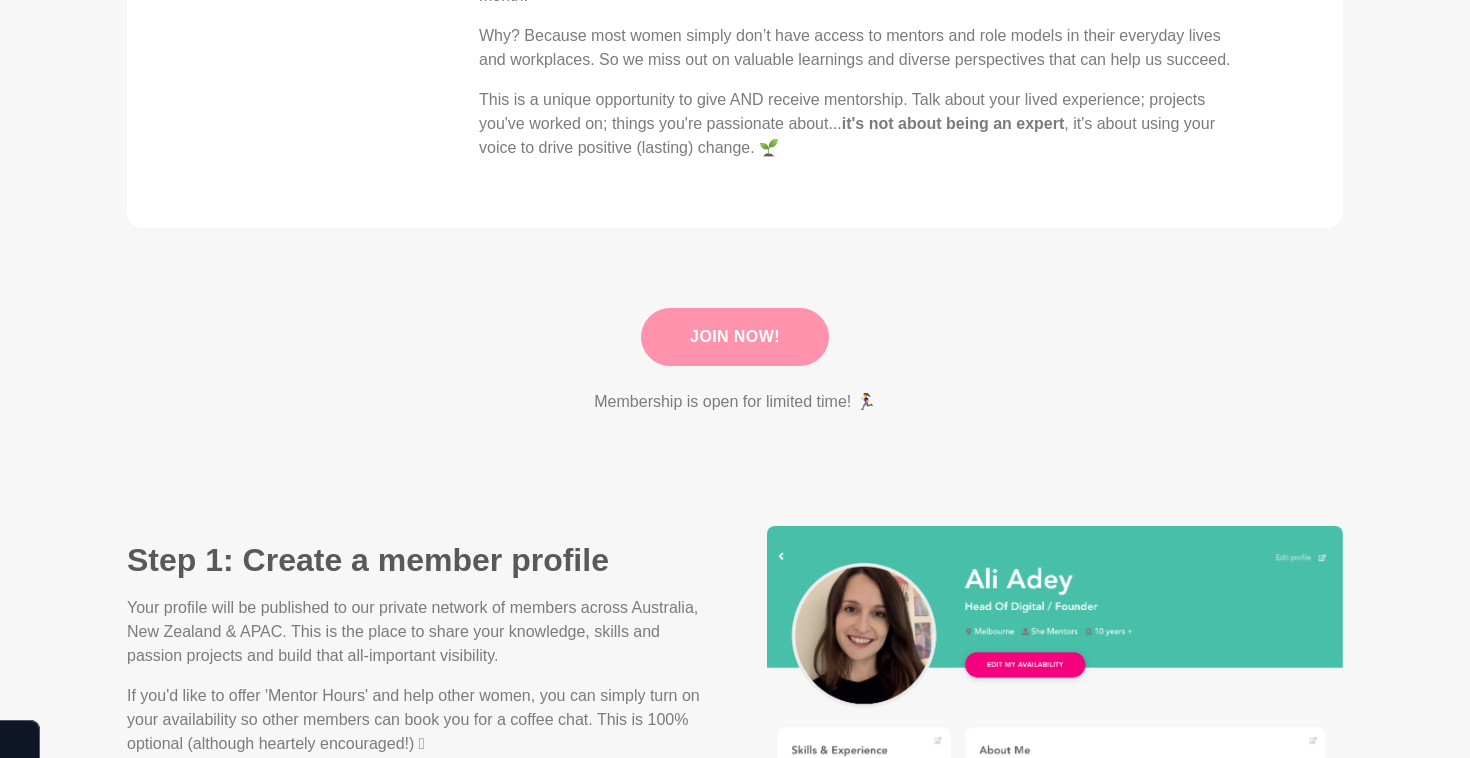 click on "Join Now!" at bounding box center [735, 337] 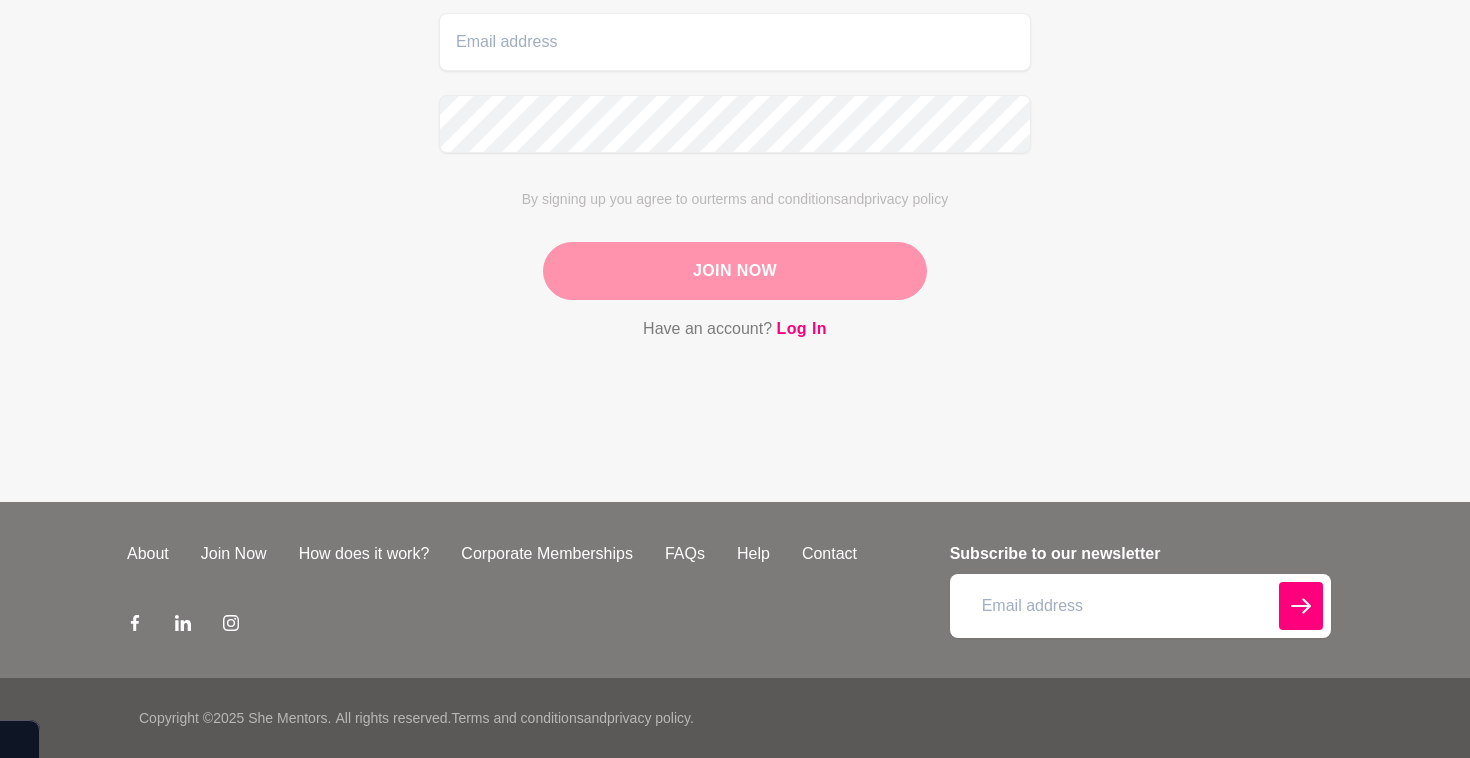 scroll, scrollTop: 0, scrollLeft: 0, axis: both 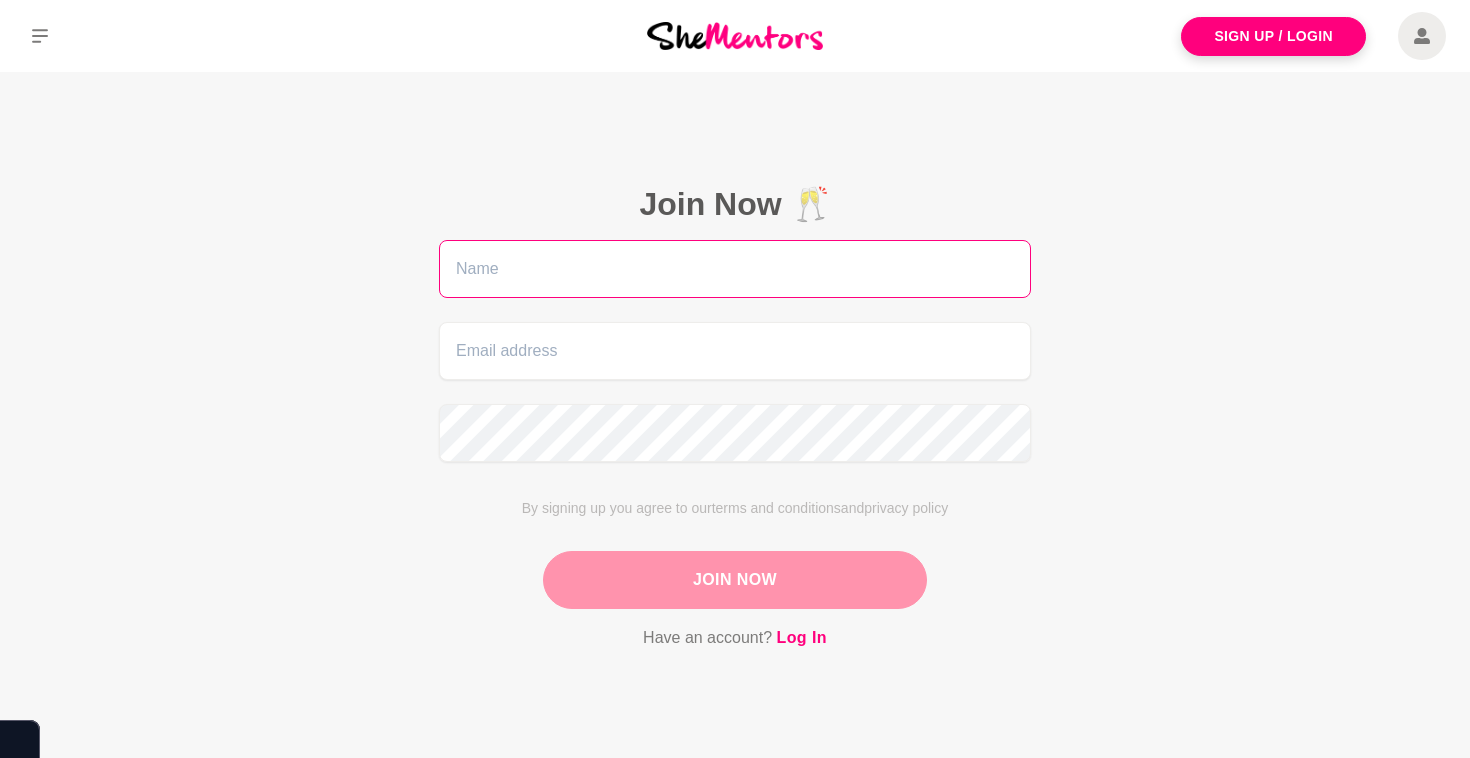 click at bounding box center [735, 269] 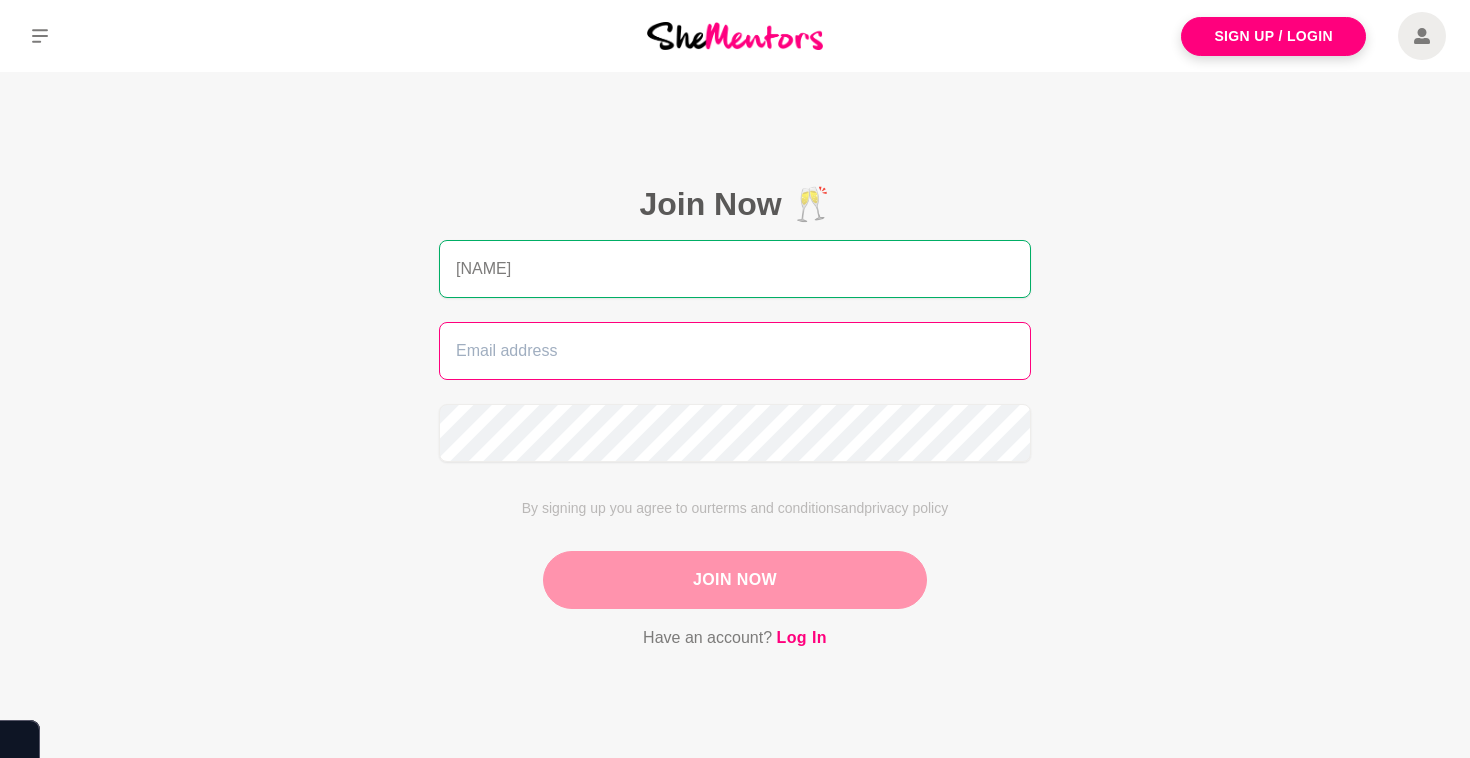 type on "[NAME]" 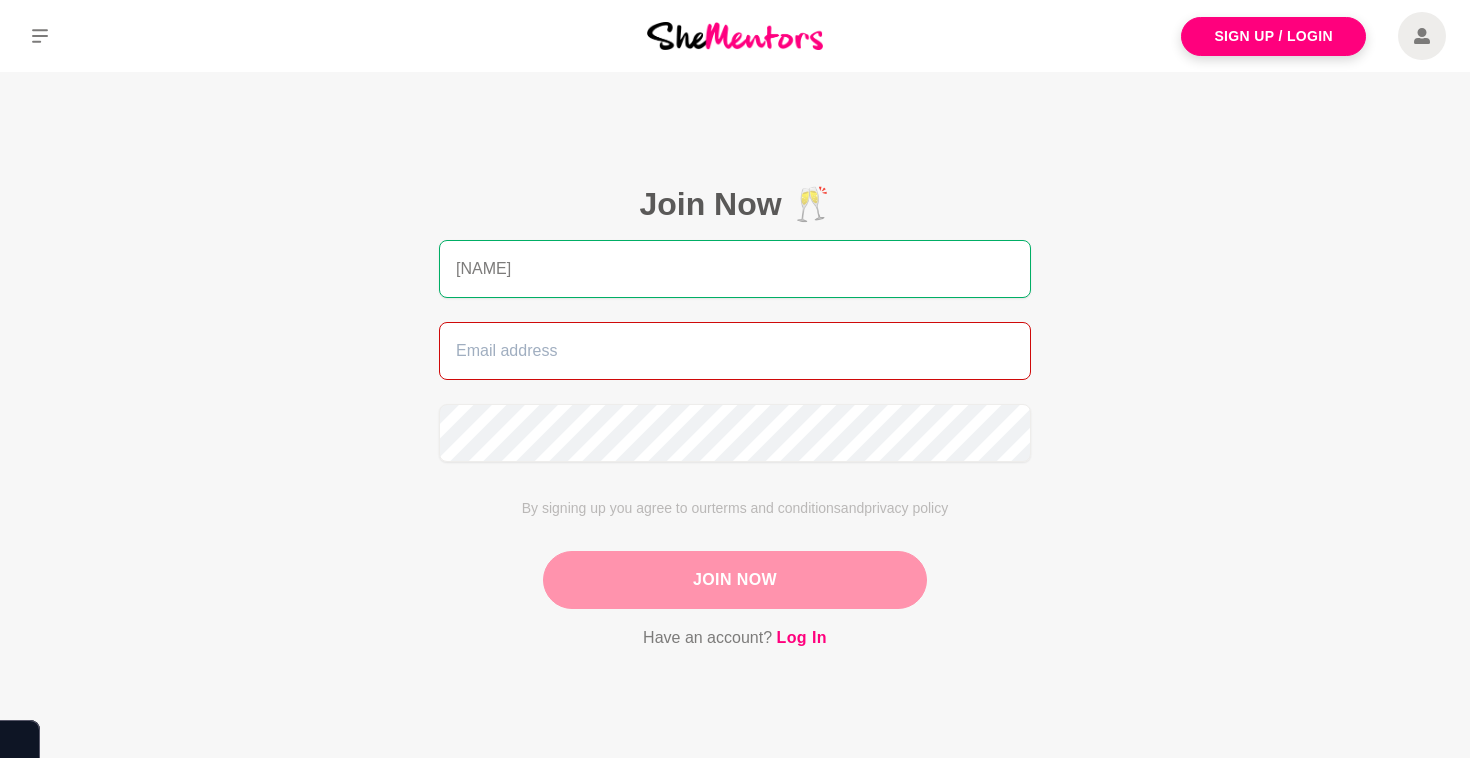 click at bounding box center [735, 351] 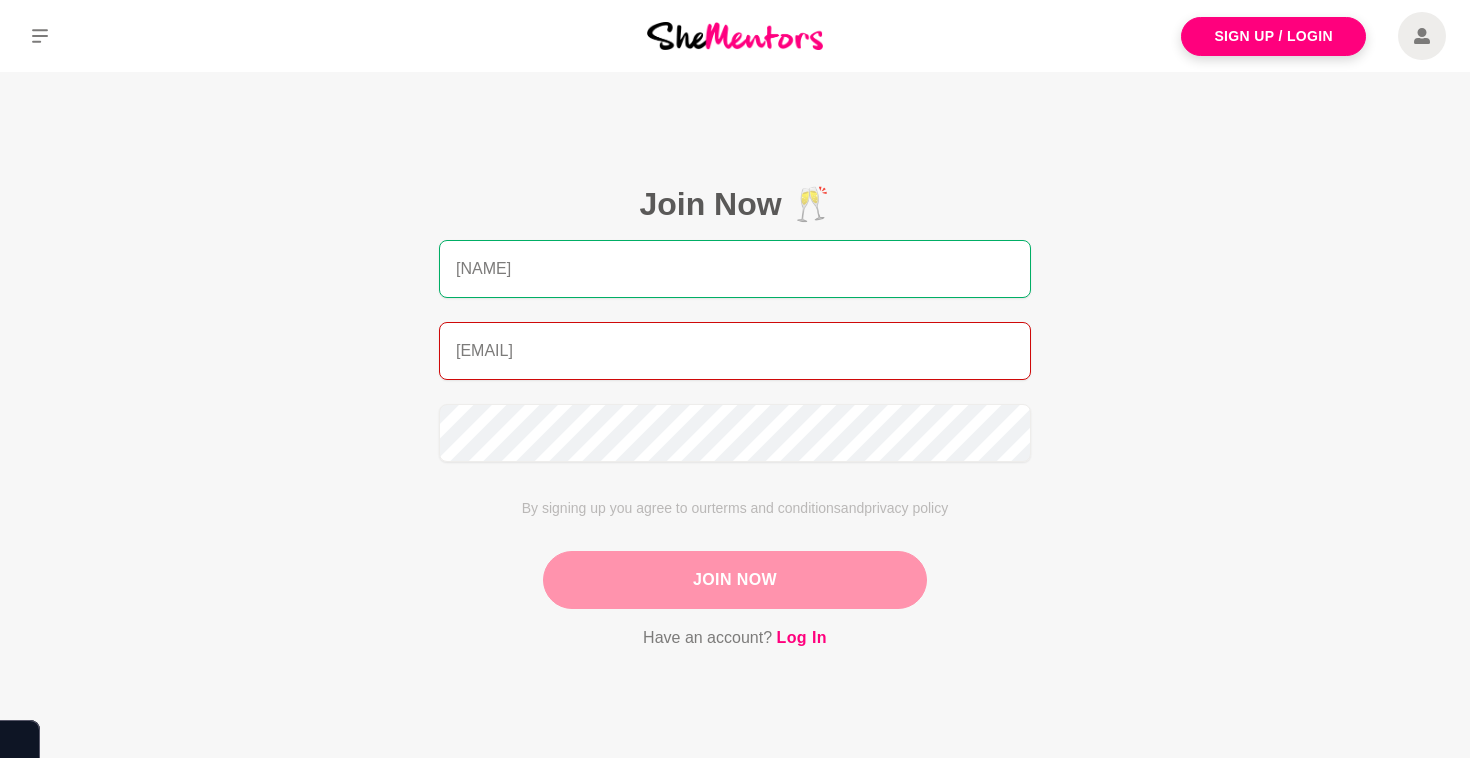 type on "[EMAIL]" 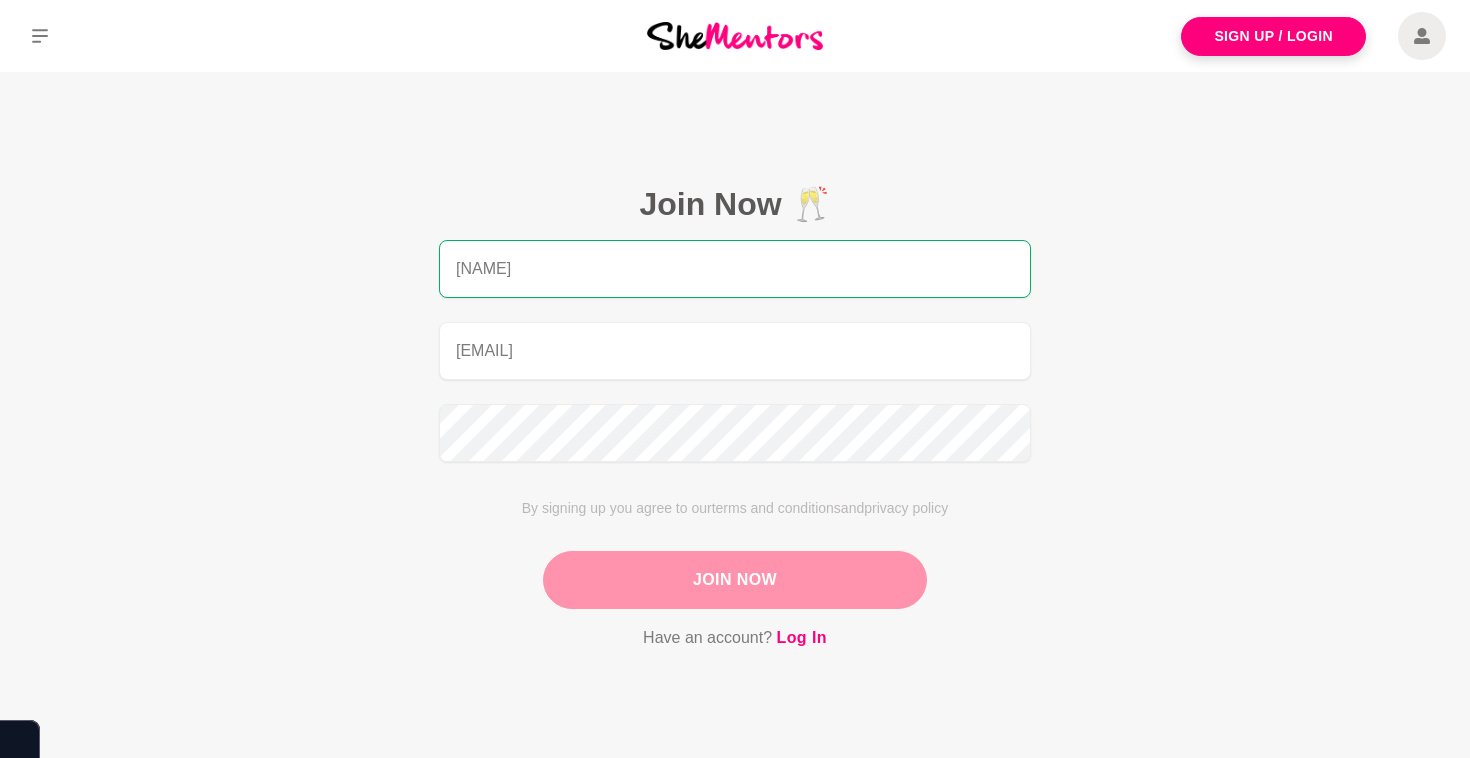 click on "Join Now" at bounding box center (735, 580) 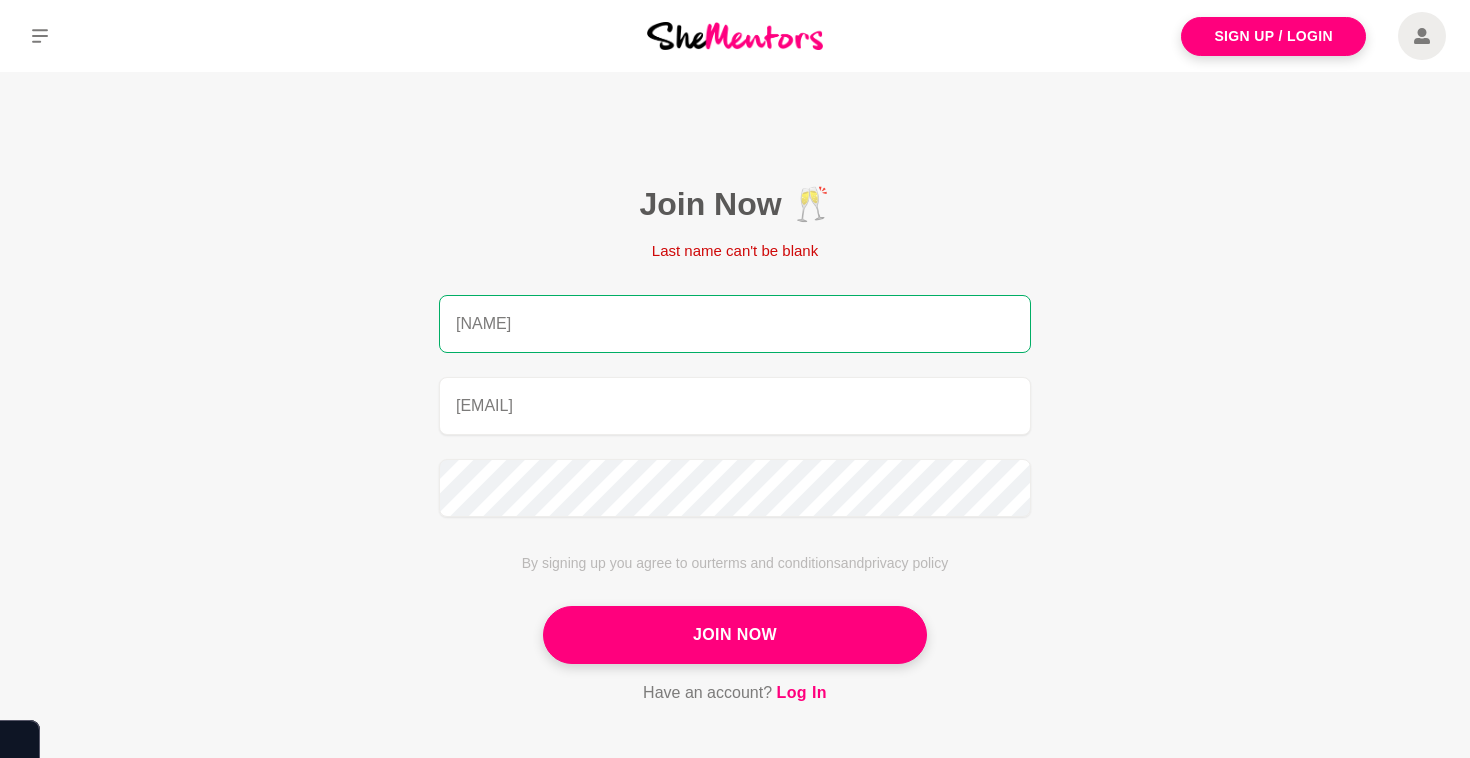 click on "[NAME]" at bounding box center (735, 324) 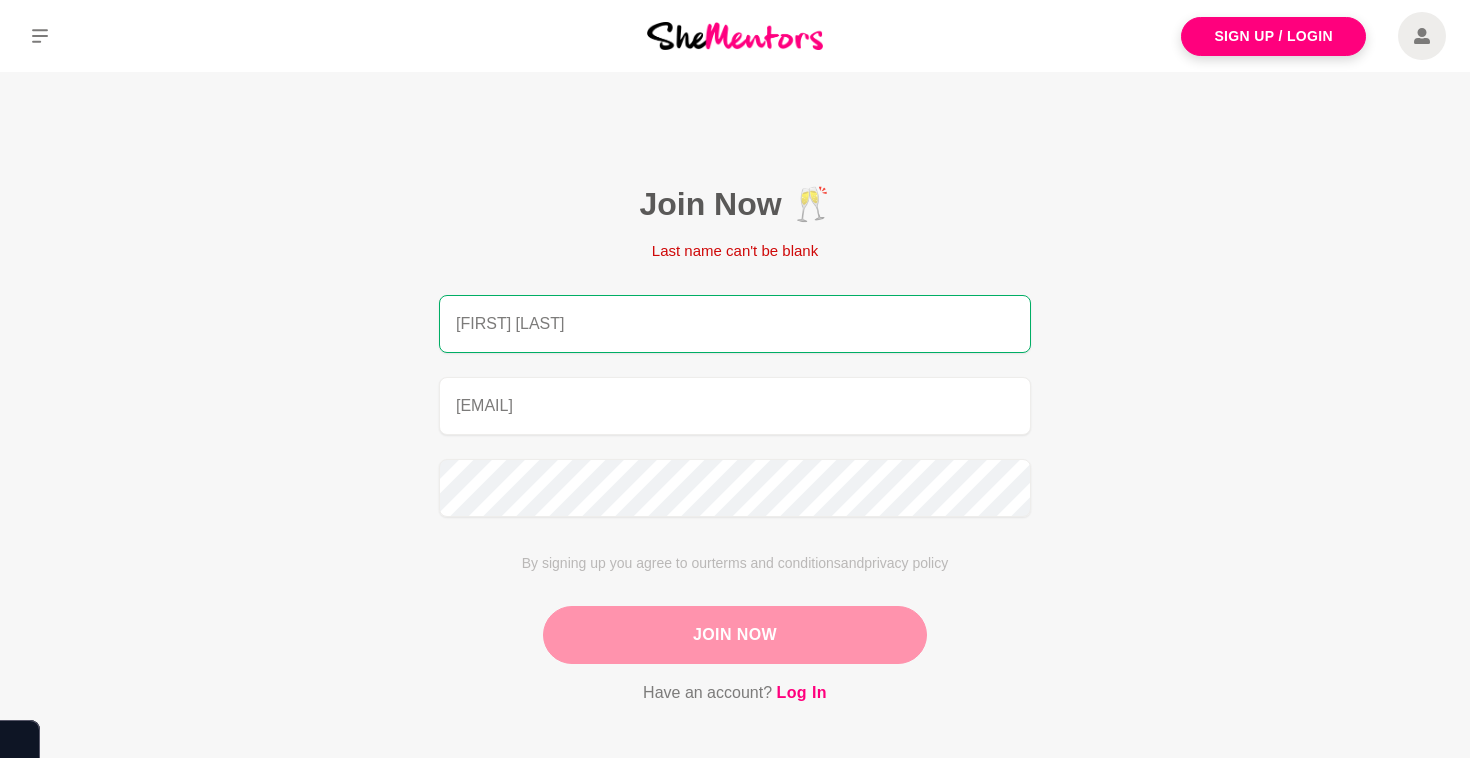 type on "[FIRST] [LAST]" 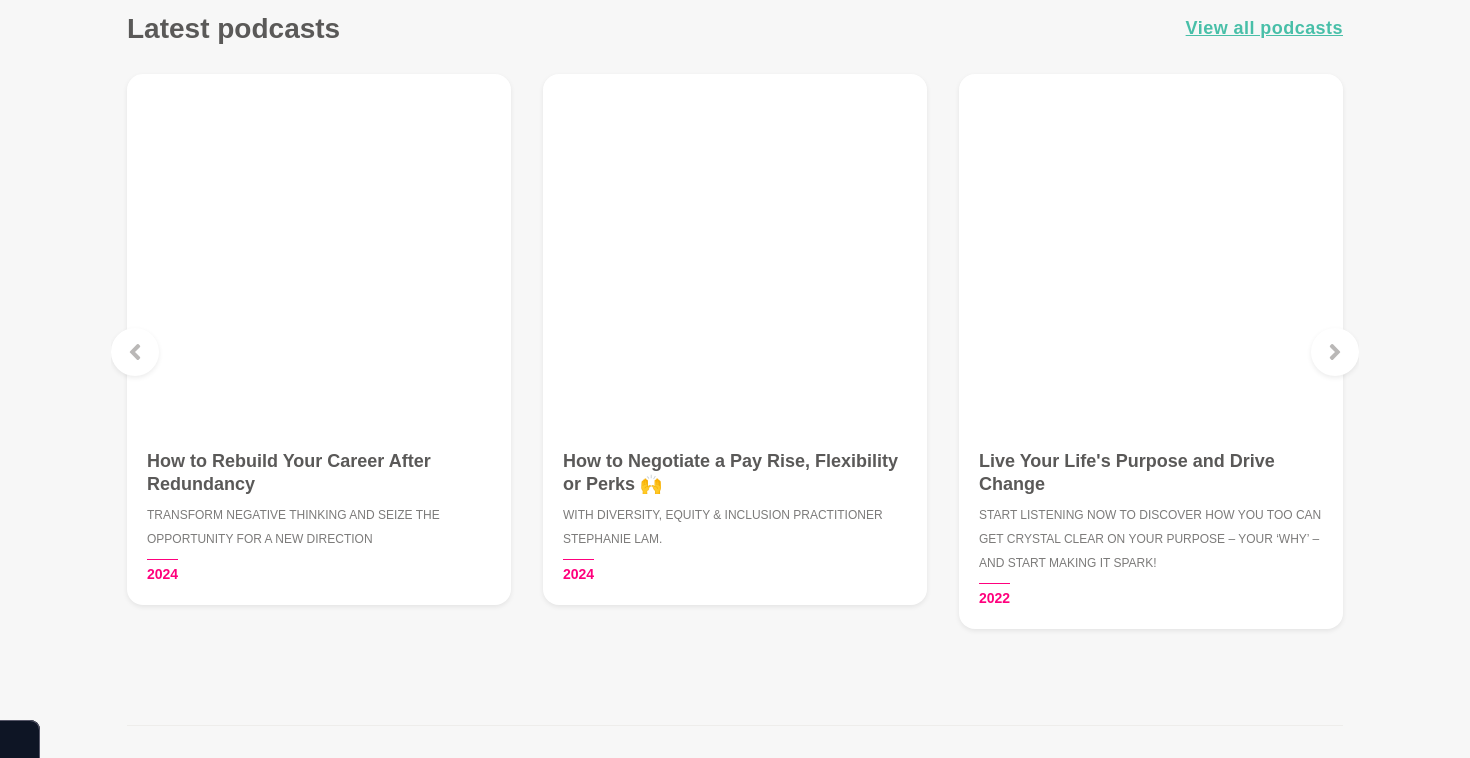 scroll, scrollTop: 1525, scrollLeft: 0, axis: vertical 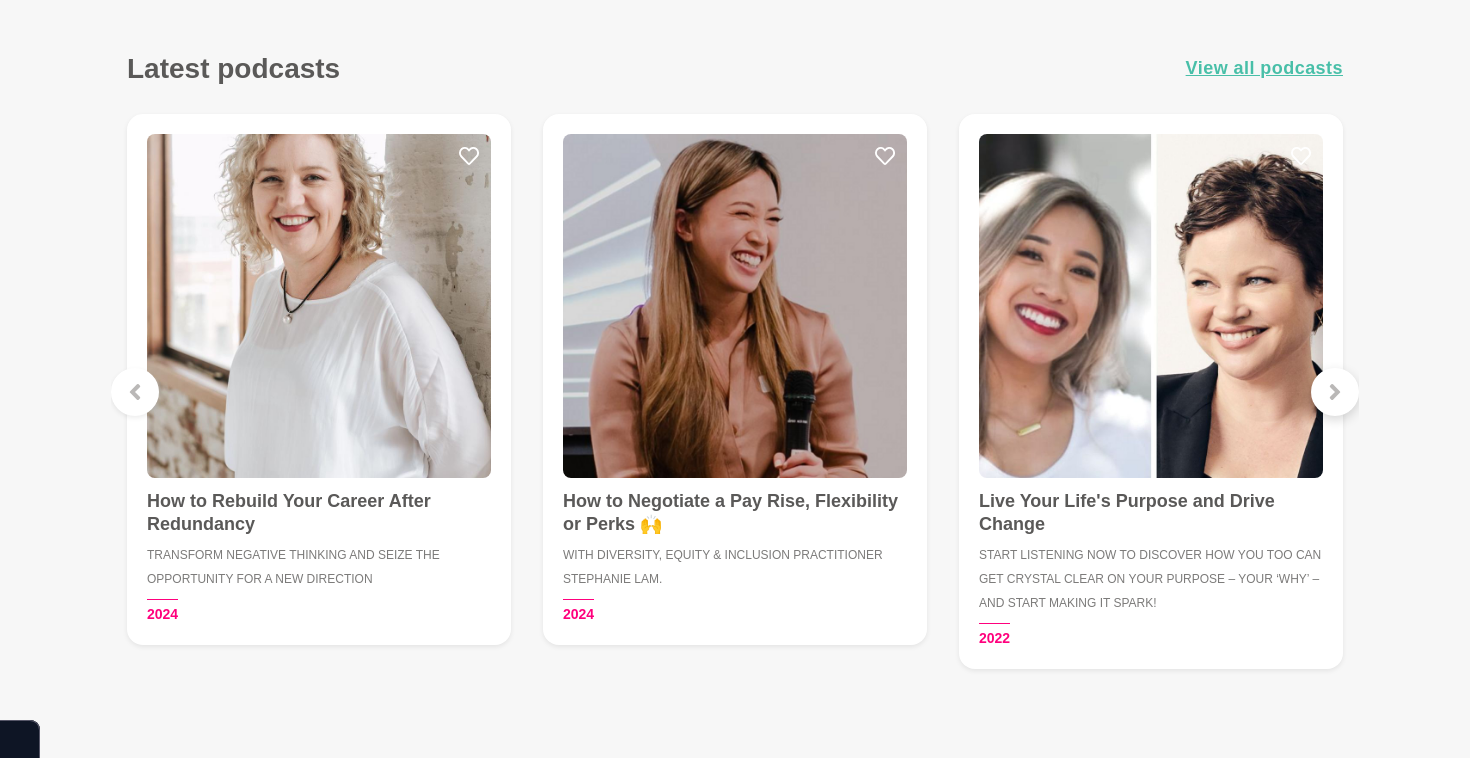 click 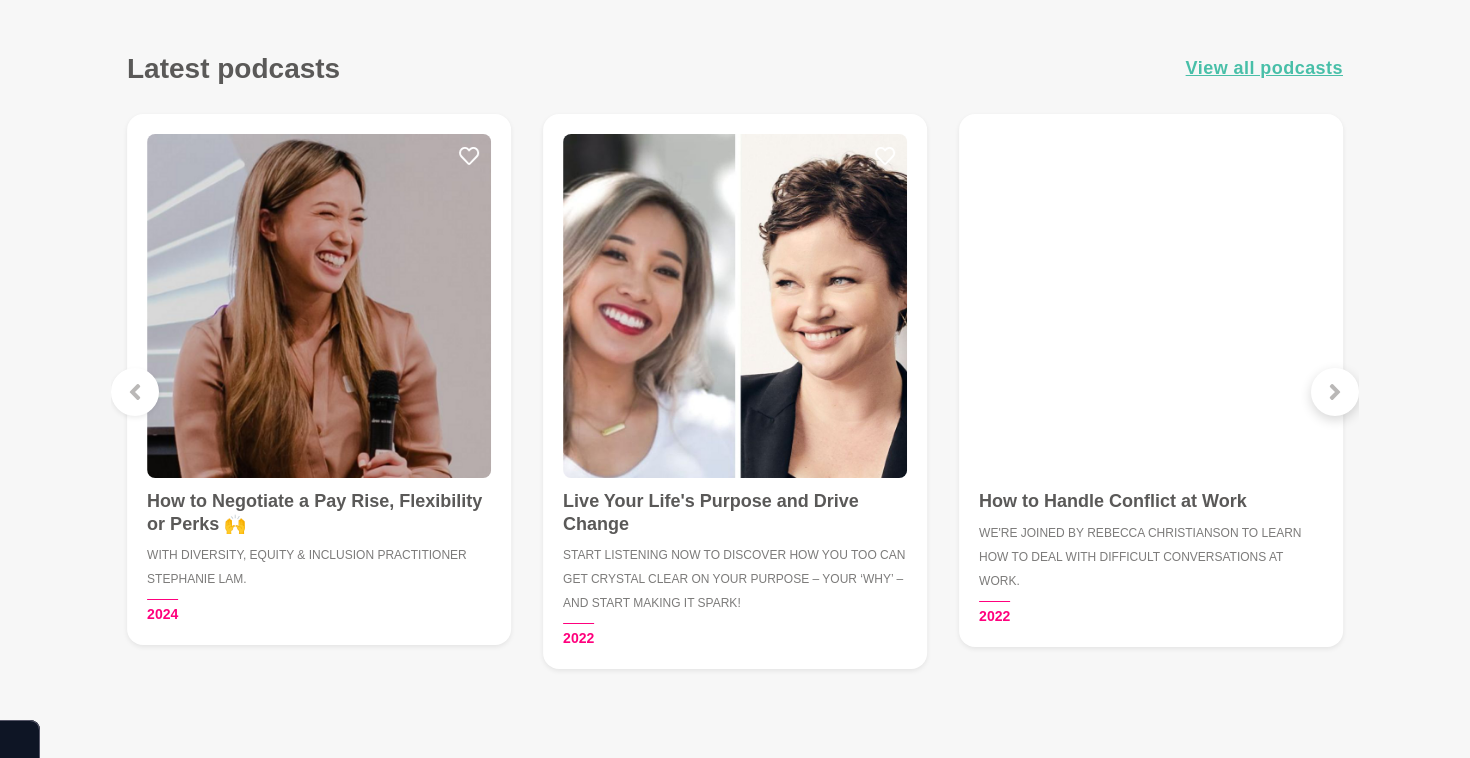 click at bounding box center (1335, 392) 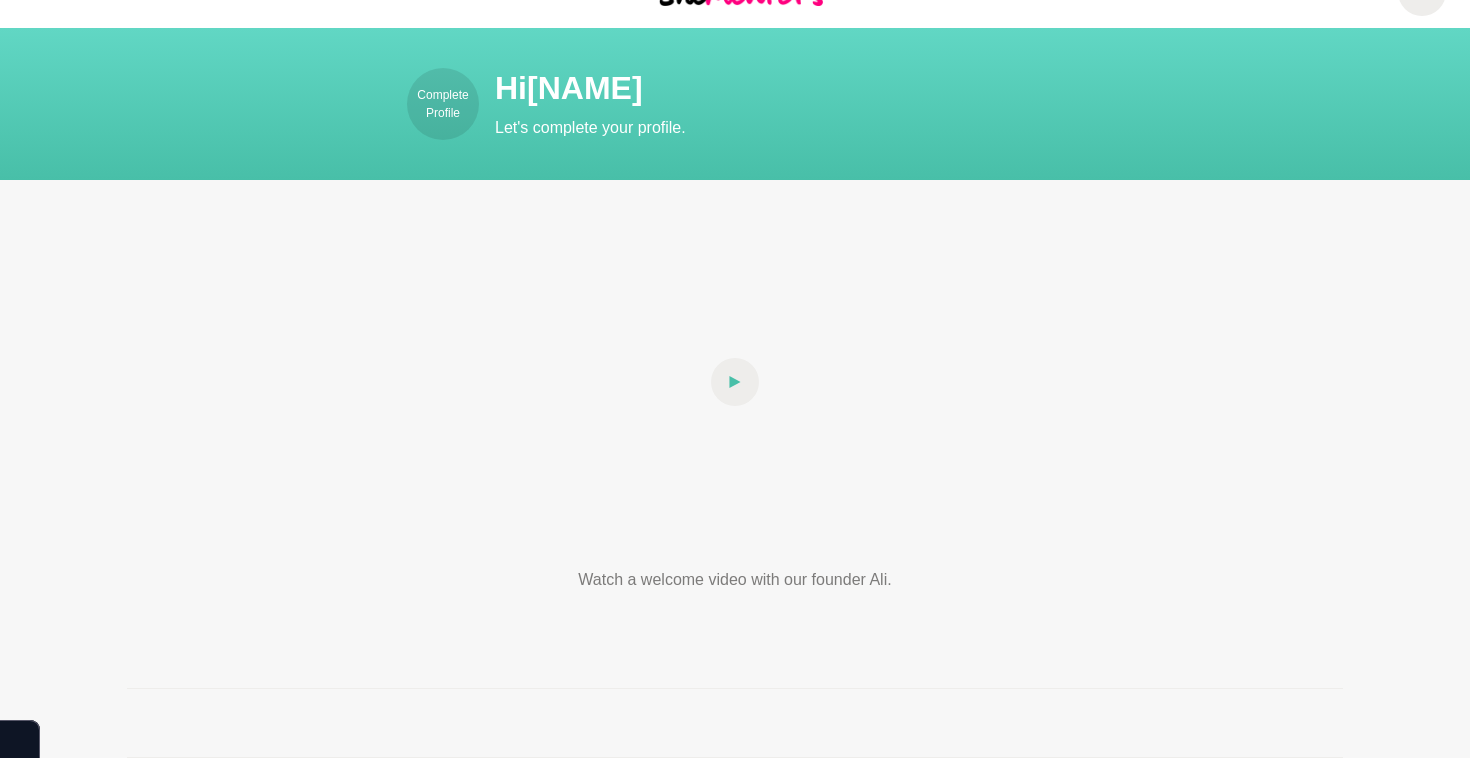 scroll, scrollTop: 0, scrollLeft: 0, axis: both 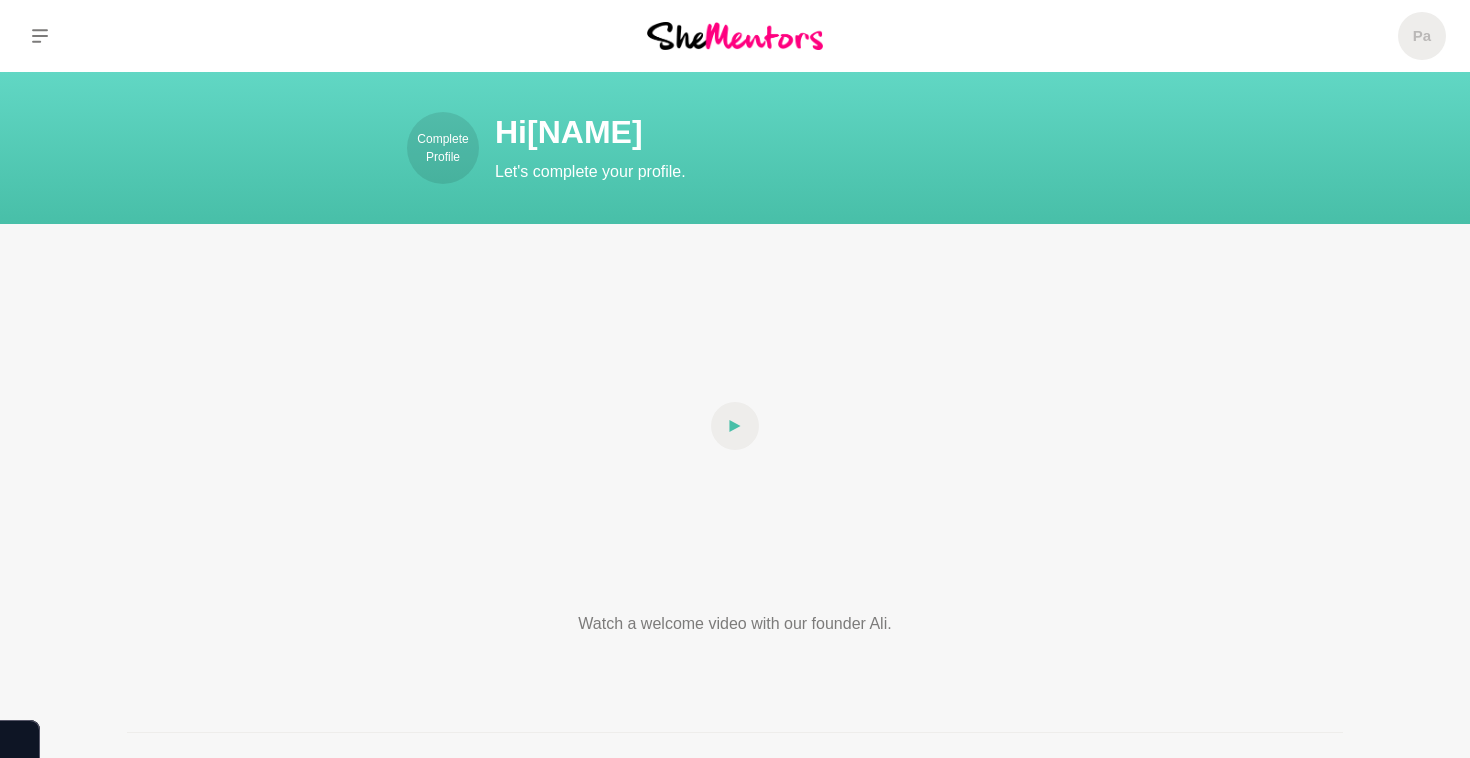 click on "Complete Profile Hi [NAME] Let's complete your profile. Watch a welcome video with our founder Ali. Upcoming events View all events 01 [MONTH] [YEAR] Member Matchmaking 👭 Personalised mentor recommendations, just for you! Facebook Group View Event Monday 1 [MONTH] Member Matchmaking 👭 Attending View Event 31 [MONTH] [YEAR] Goals & Accountability 12-Month Program Exclusive for members who need monthly accountability and support. Online via Zoom View Event Wednesday 31 [MONTH] Goals & Accountability 12-Month Program Attending View Event 31 [MONTH] [YEAR] Members-Only Community Get support 24/7 in our members-only community Across Socials View Event Wednesday 31 [MONTH] Members-Only Community Attending View Event 06 [MONTH] [YEAR] Auckland MeetUp: Burnout Panel [SOLD OUT] Auckland members! Come meet your fellow She Mentors community at the next event Auckland CBD View Event Wednesday 6 [MONTH] Auckland MeetUp: Burnout Panel [SOLD OUT] Attending View Event 13 [MONTH] [YEAR] New Member Coffee Zoom View Event Zoom" at bounding box center [735, 1471] 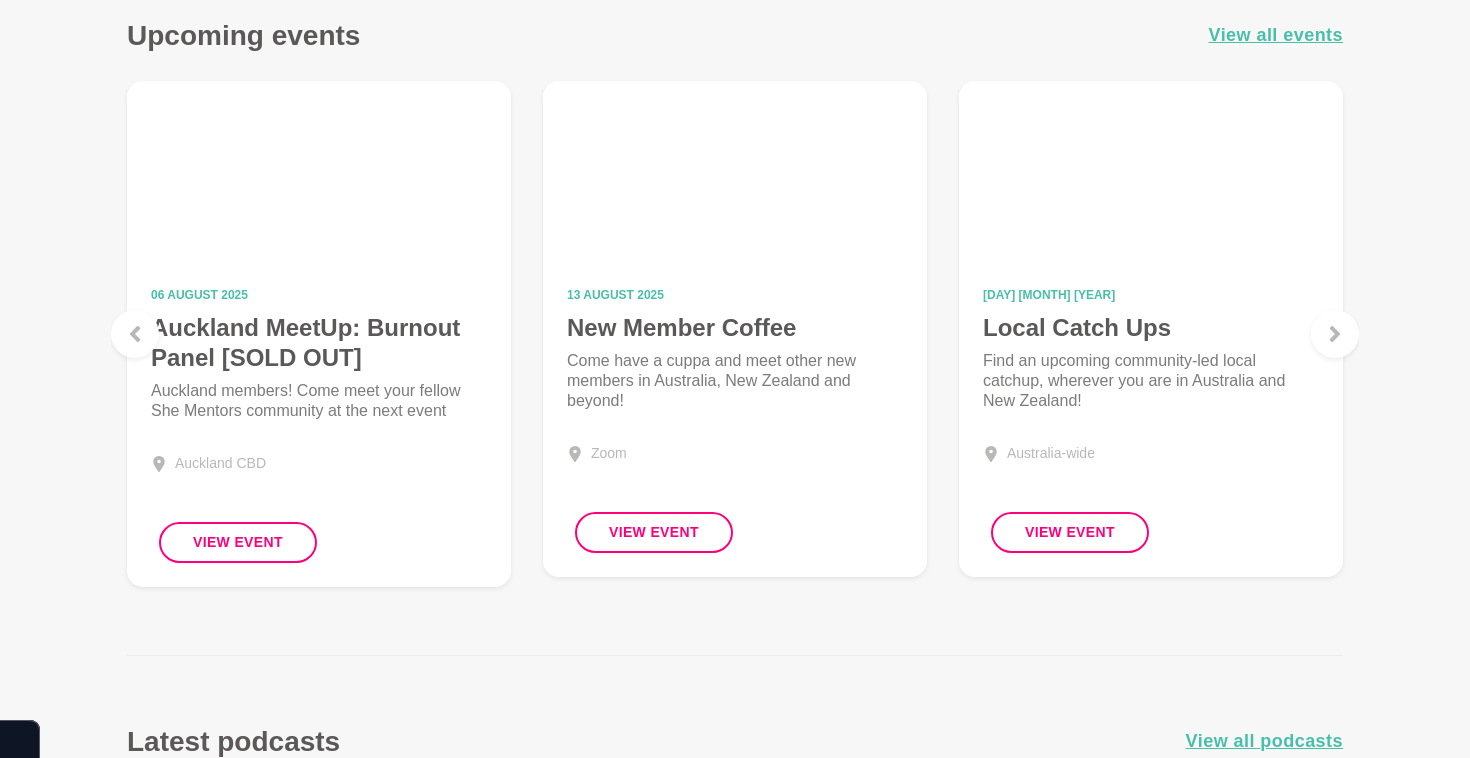 scroll, scrollTop: 851, scrollLeft: 0, axis: vertical 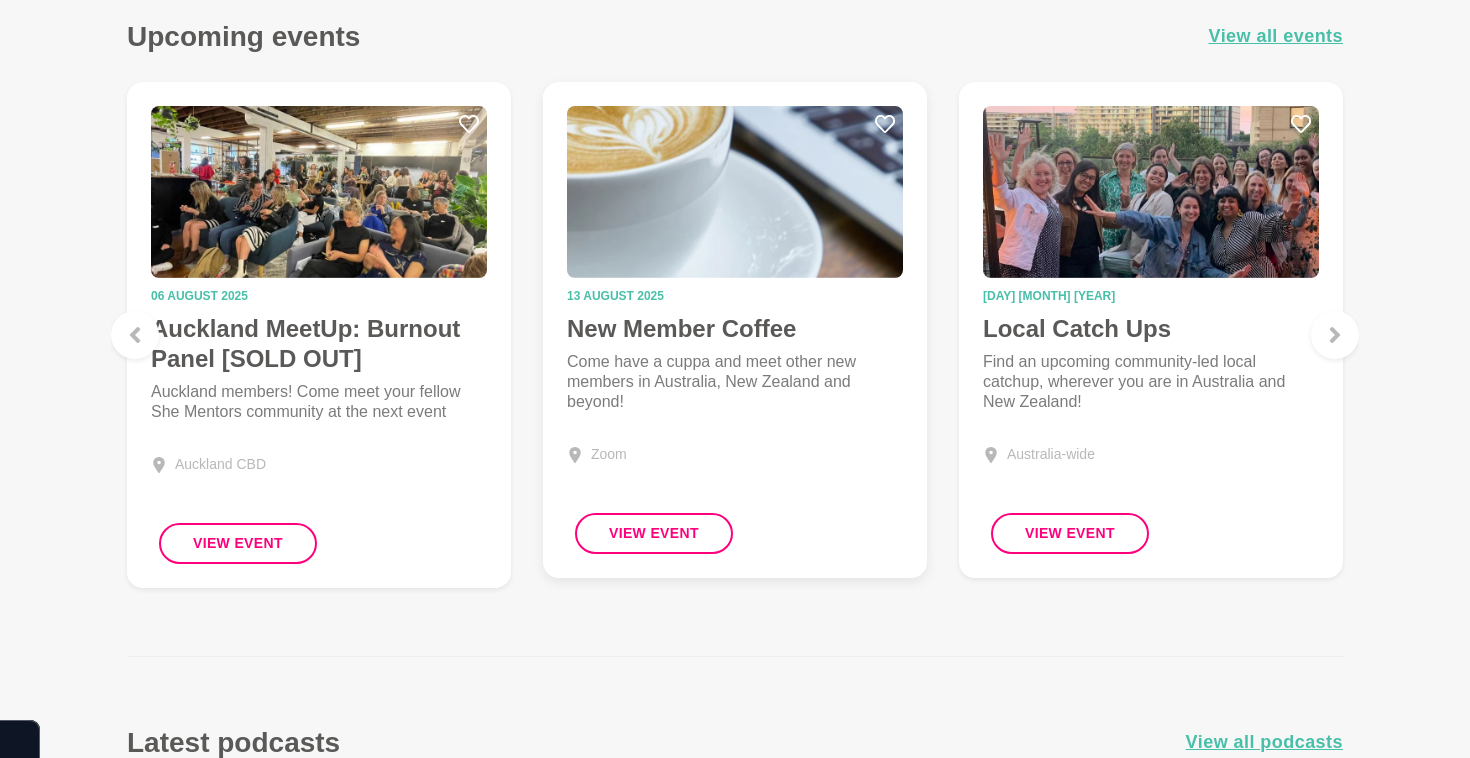 click on "Come have a cuppa and meet other new members in Australia, New Zealand and beyond!" at bounding box center (735, 382) 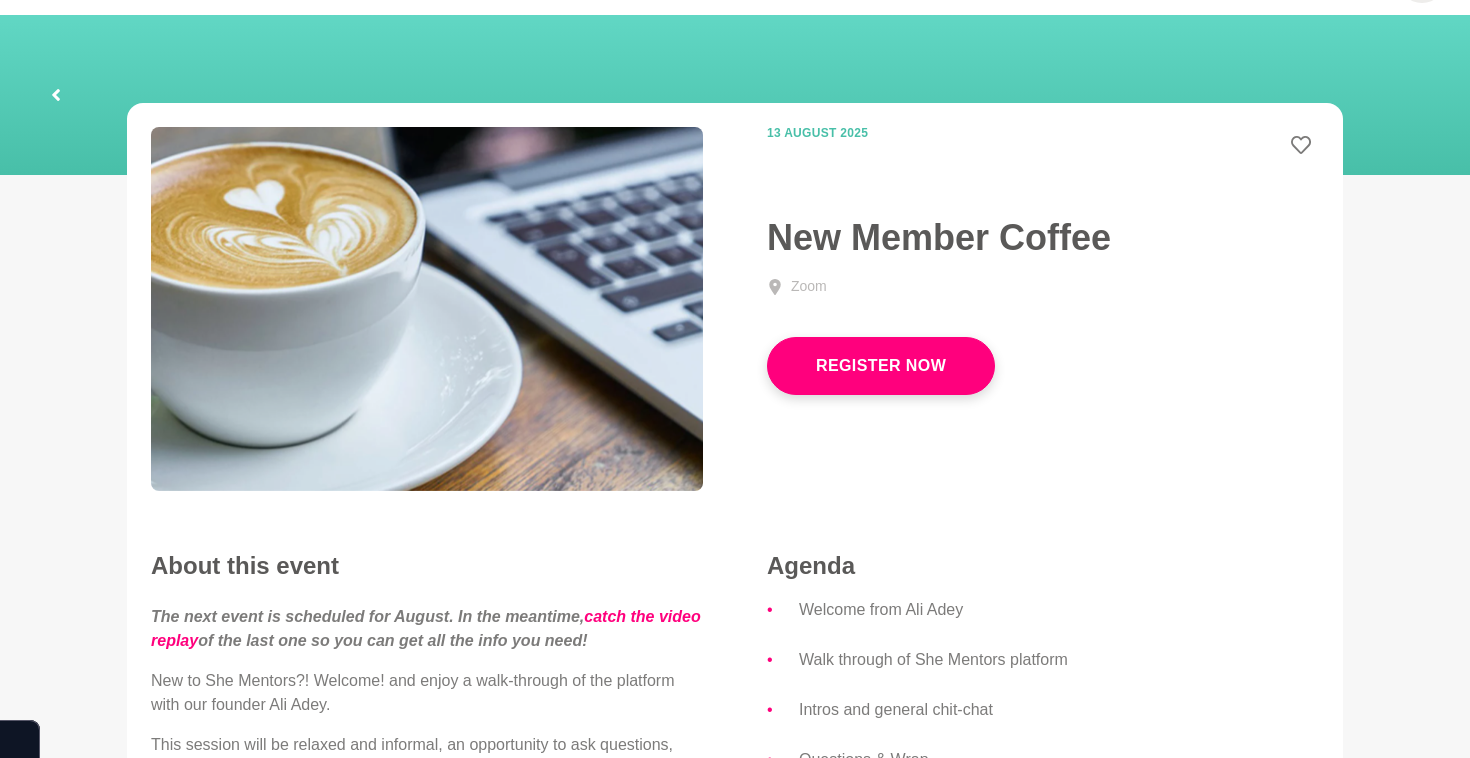 scroll, scrollTop: 0, scrollLeft: 0, axis: both 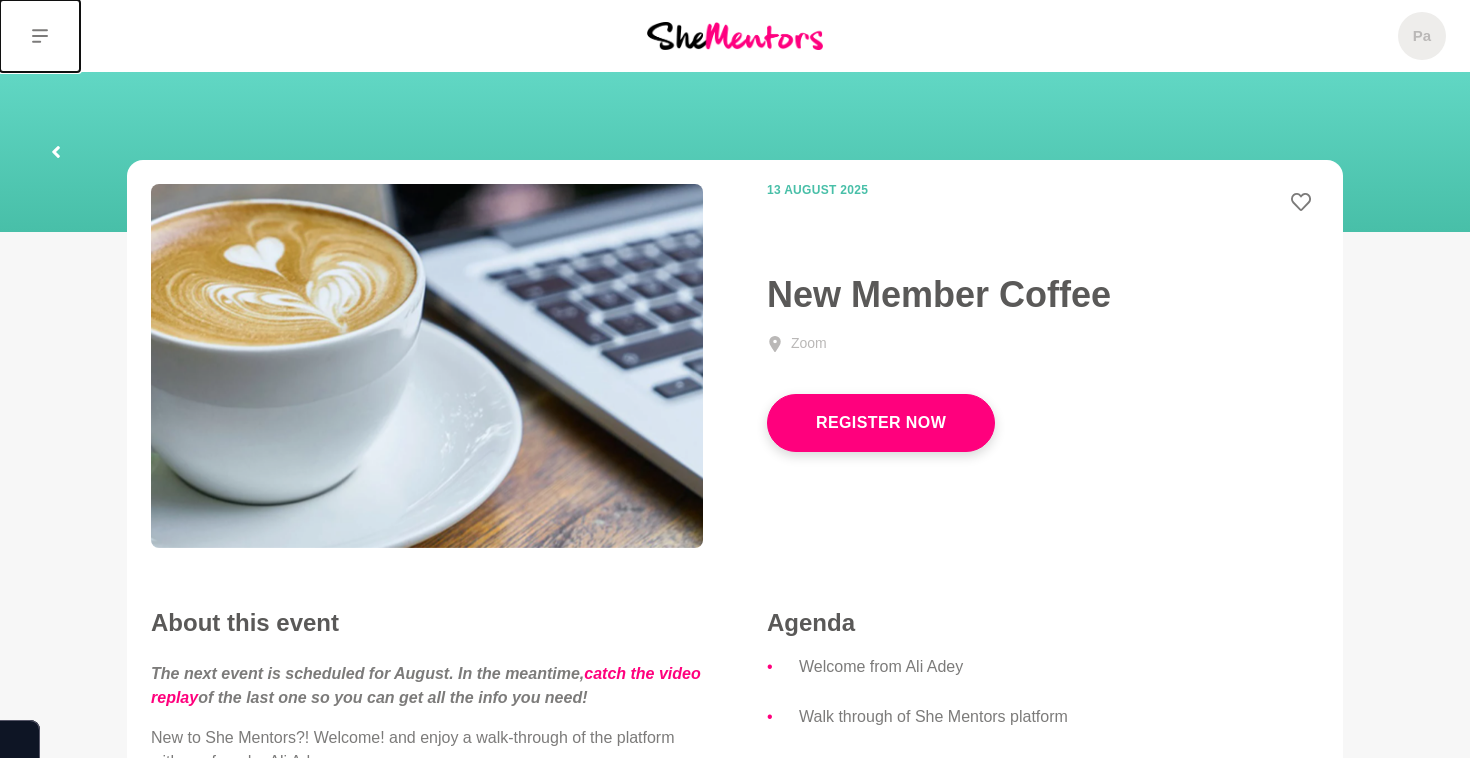 click at bounding box center [40, 36] 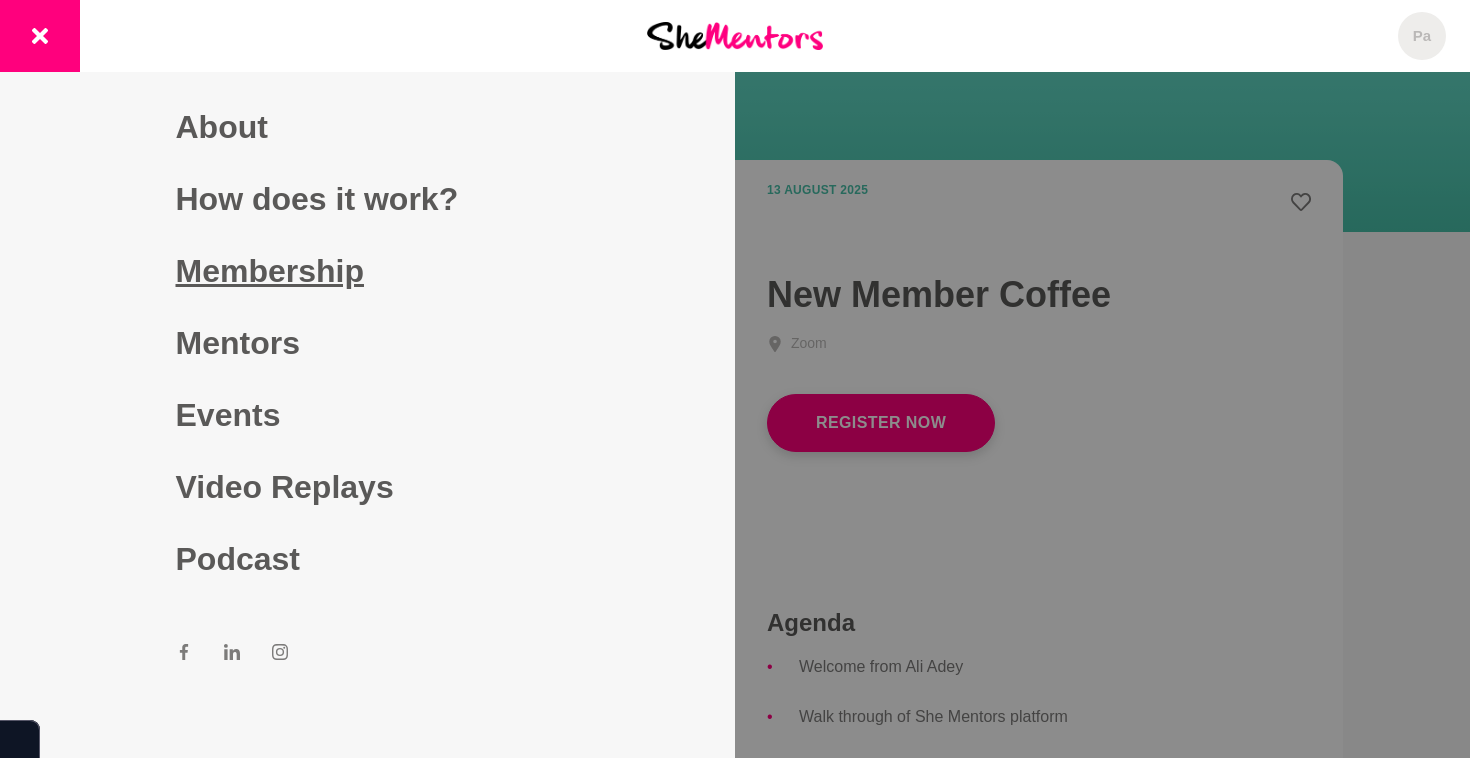 click on "Membership" at bounding box center (368, 271) 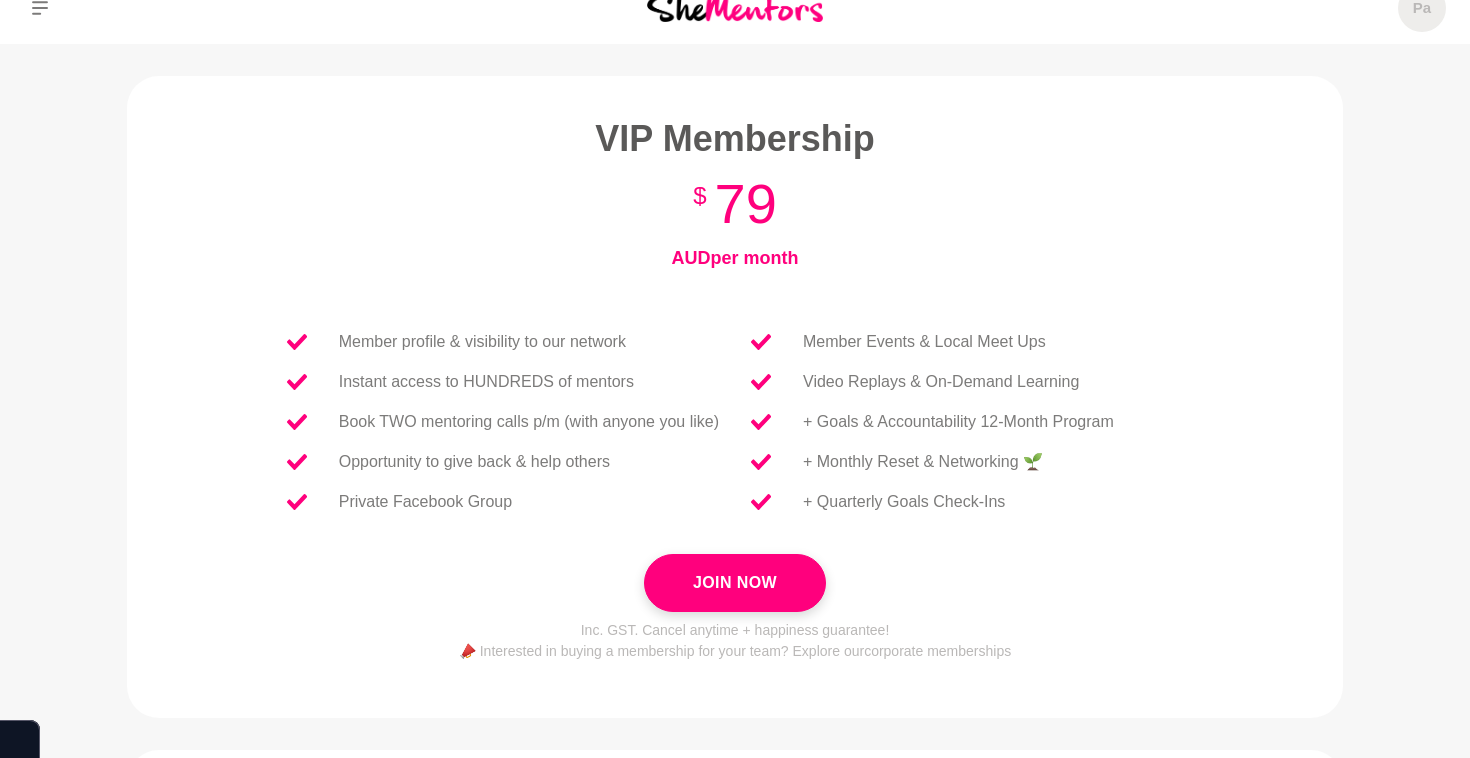 scroll, scrollTop: 0, scrollLeft: 0, axis: both 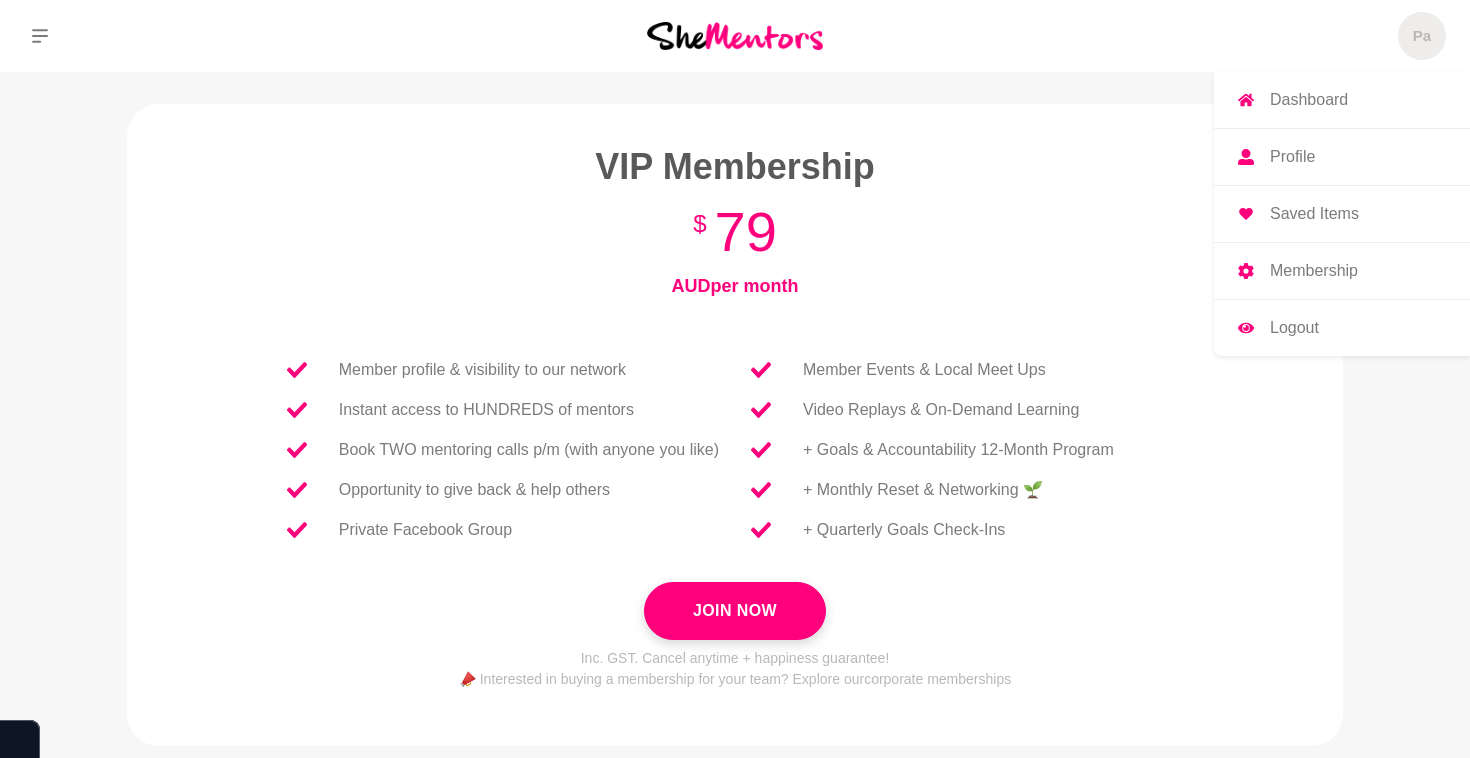 drag, startPoint x: 1350, startPoint y: 104, endPoint x: 1339, endPoint y: 104, distance: 11 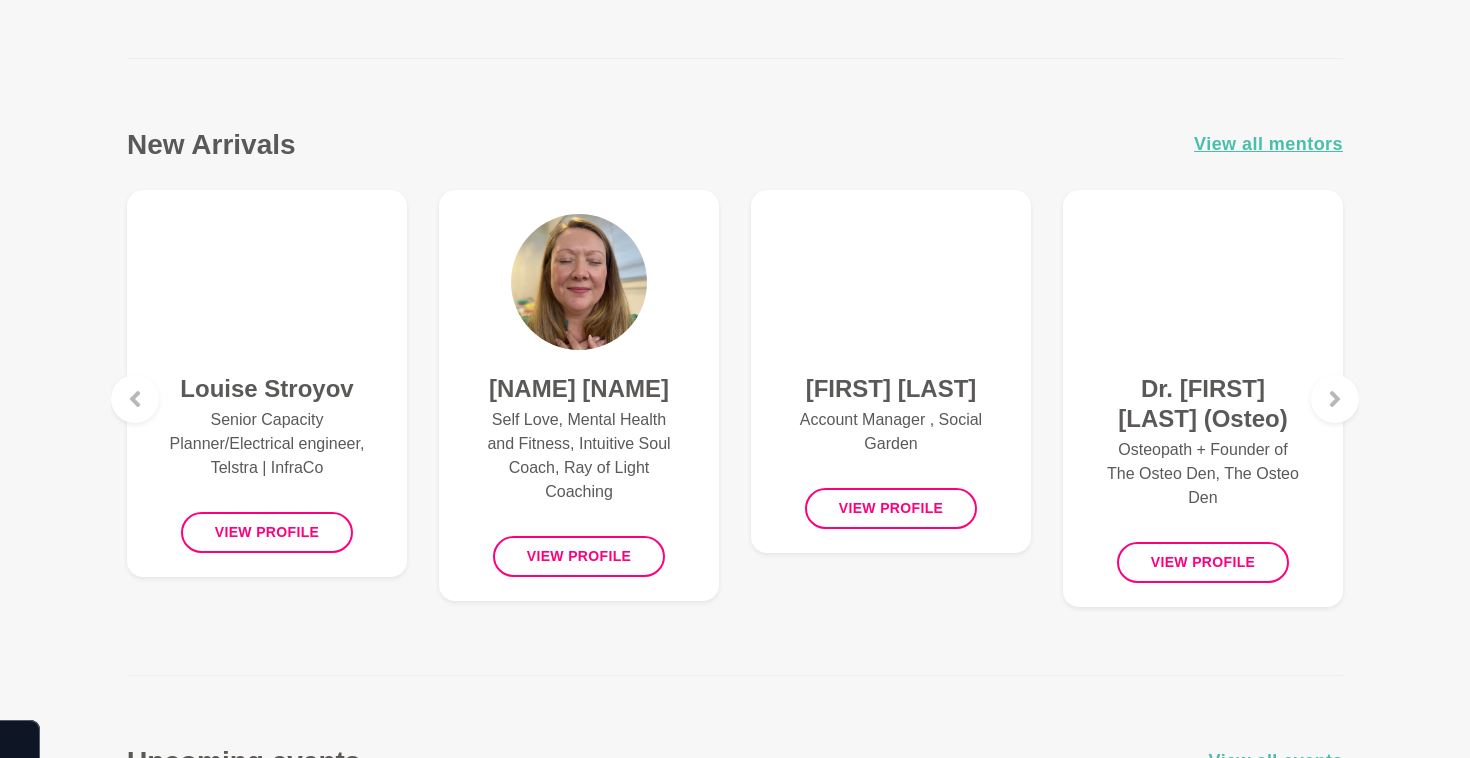 scroll, scrollTop: 690, scrollLeft: 0, axis: vertical 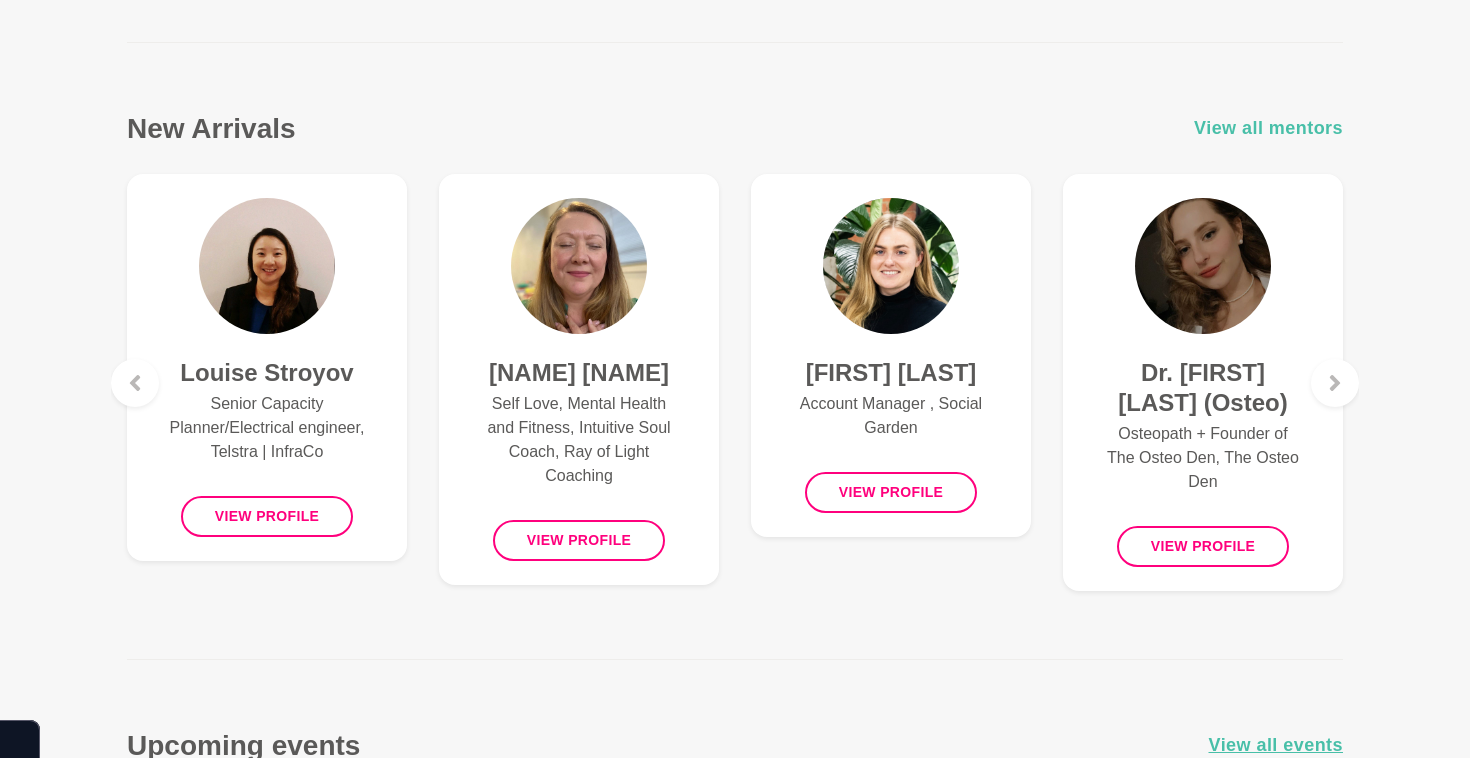 click on "View all mentors" at bounding box center [1268, 128] 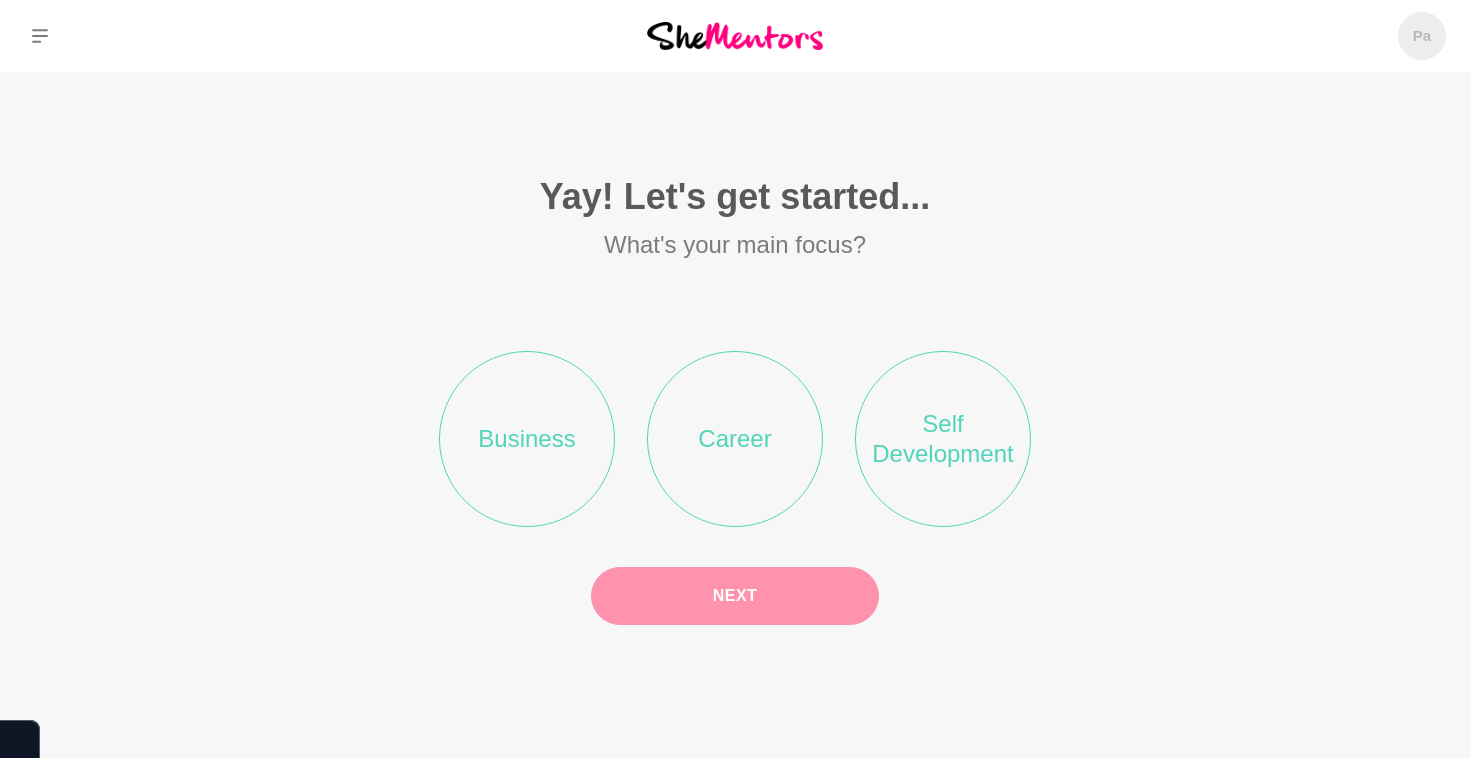 scroll, scrollTop: 0, scrollLeft: 0, axis: both 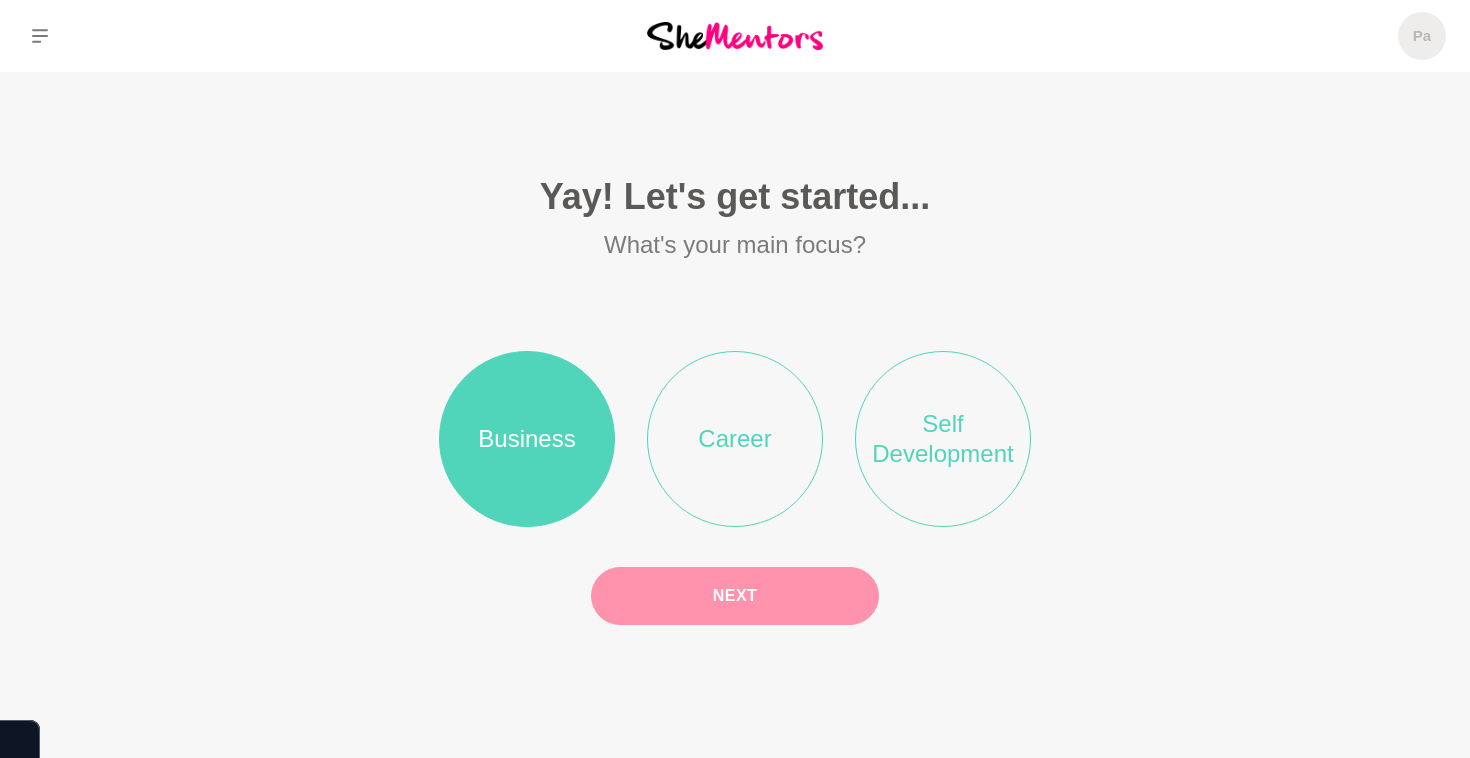 click on "Next" at bounding box center (735, 596) 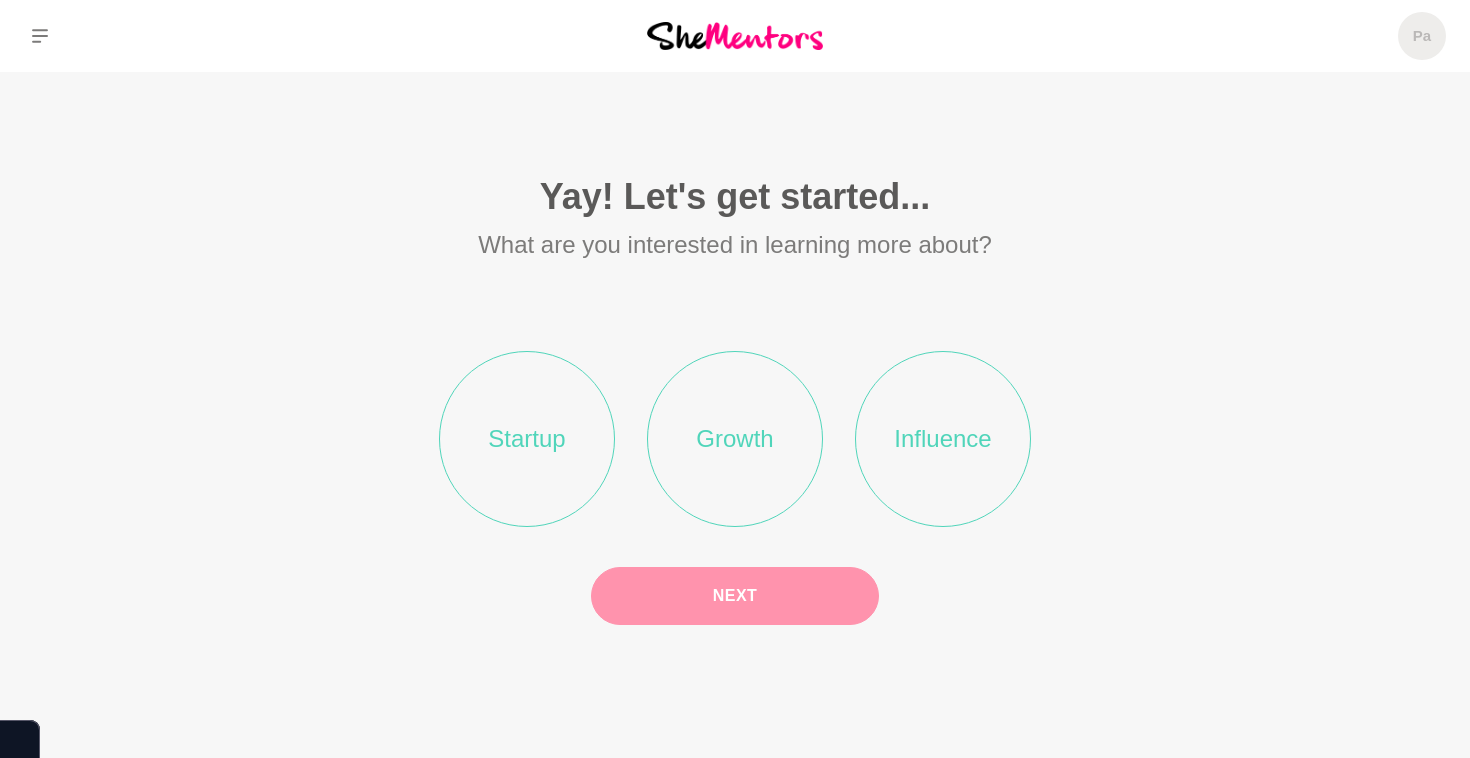 drag, startPoint x: 548, startPoint y: 503, endPoint x: 668, endPoint y: 607, distance: 158.79547 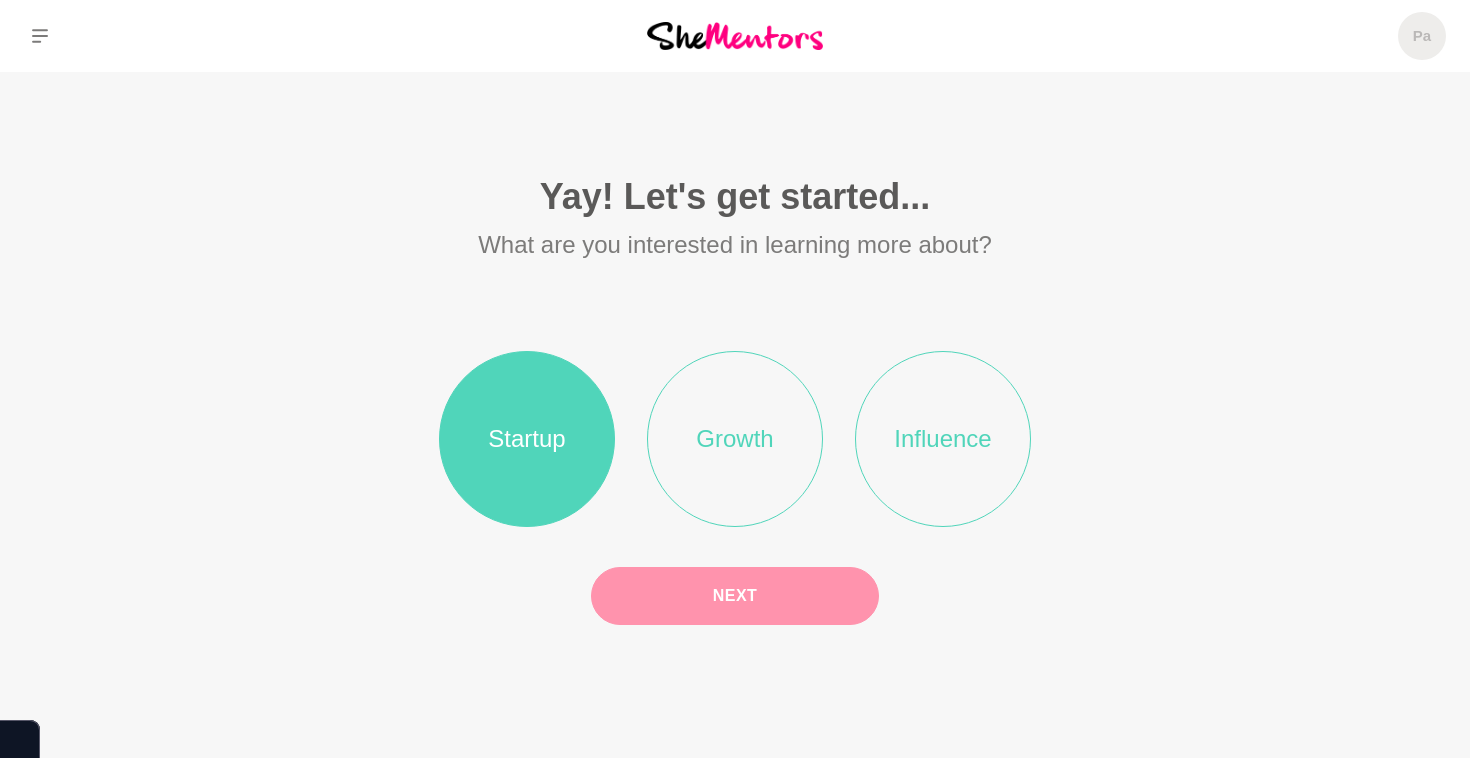 click on "Next" at bounding box center [735, 596] 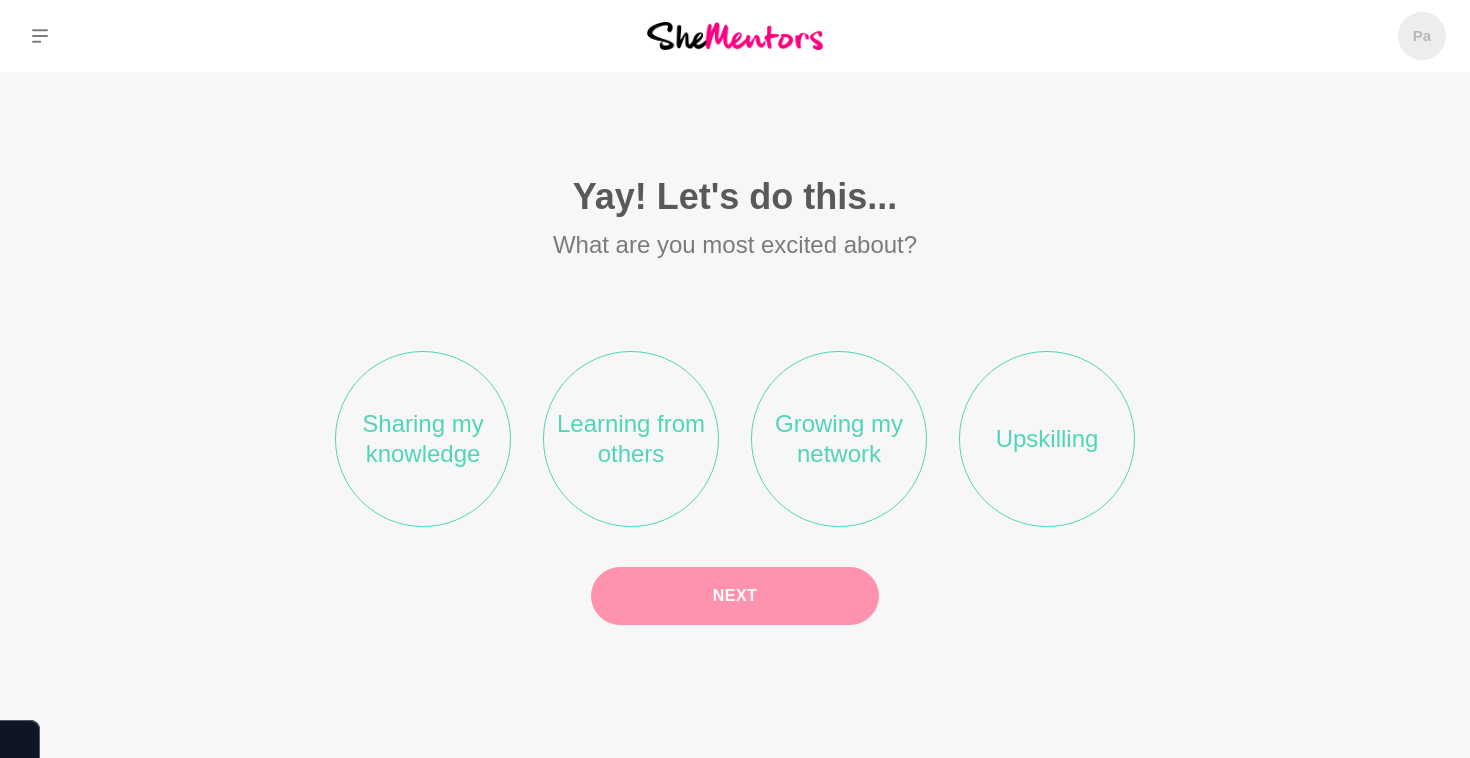 click on "Learning from others" at bounding box center [631, 439] 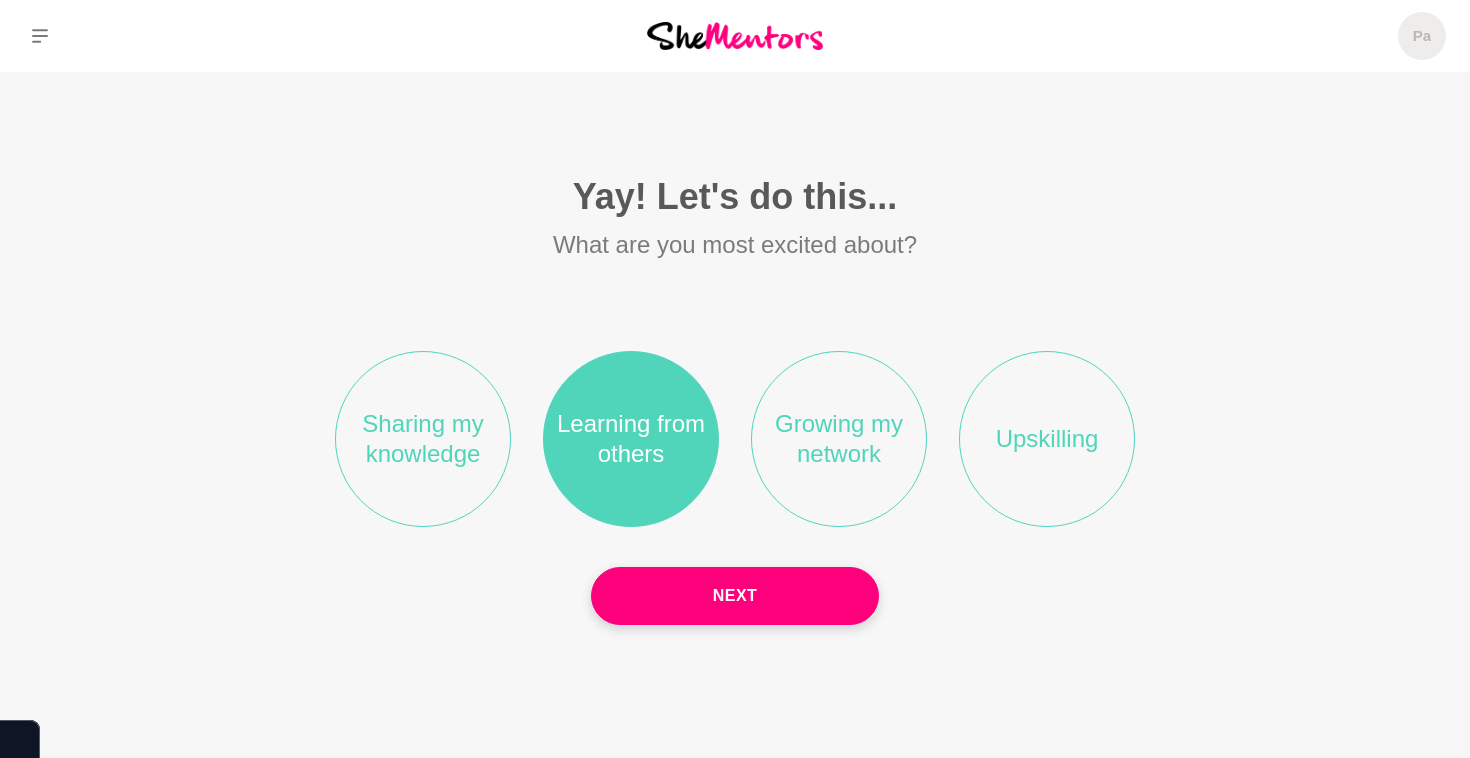click on "Growing my network" at bounding box center (839, 439) 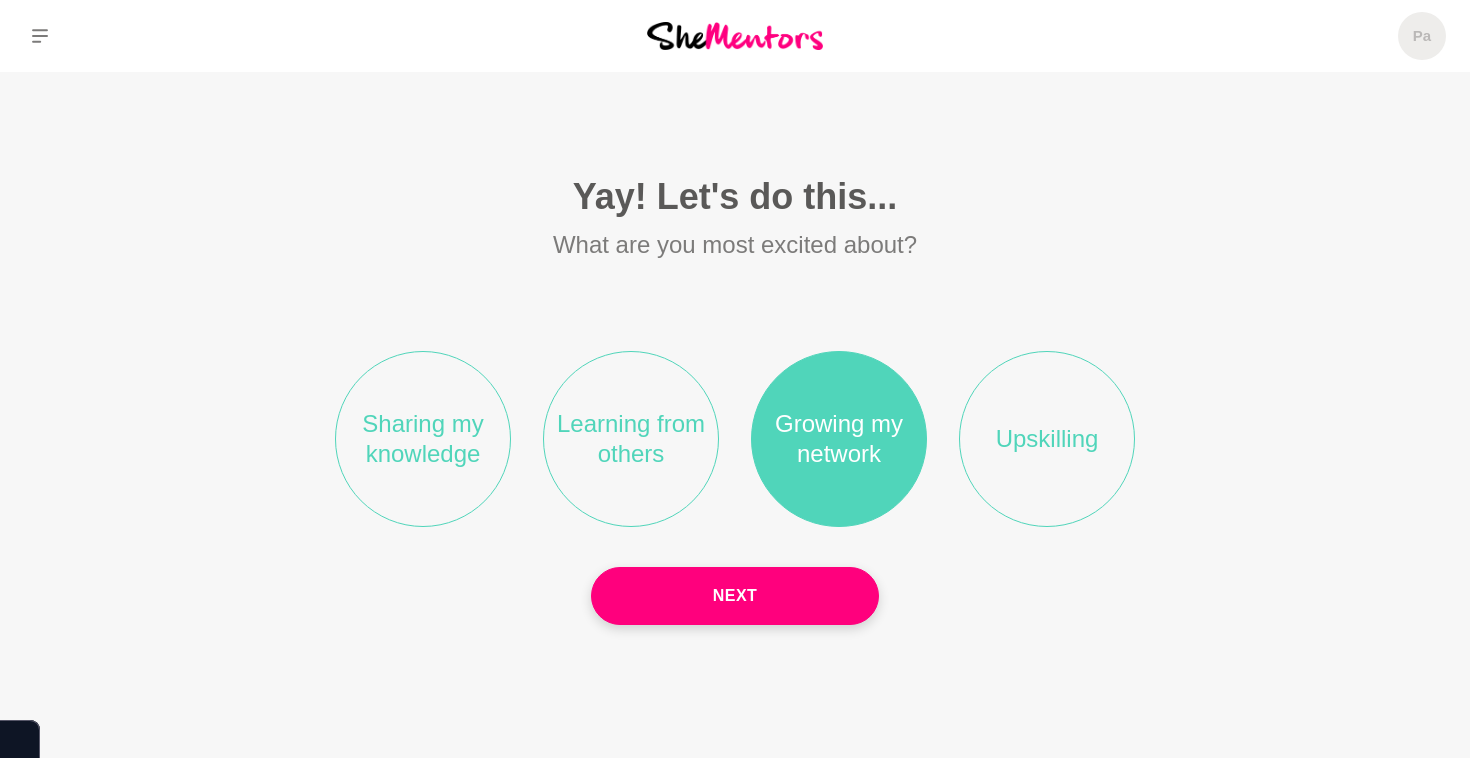 click on "Learning from others" at bounding box center [631, 439] 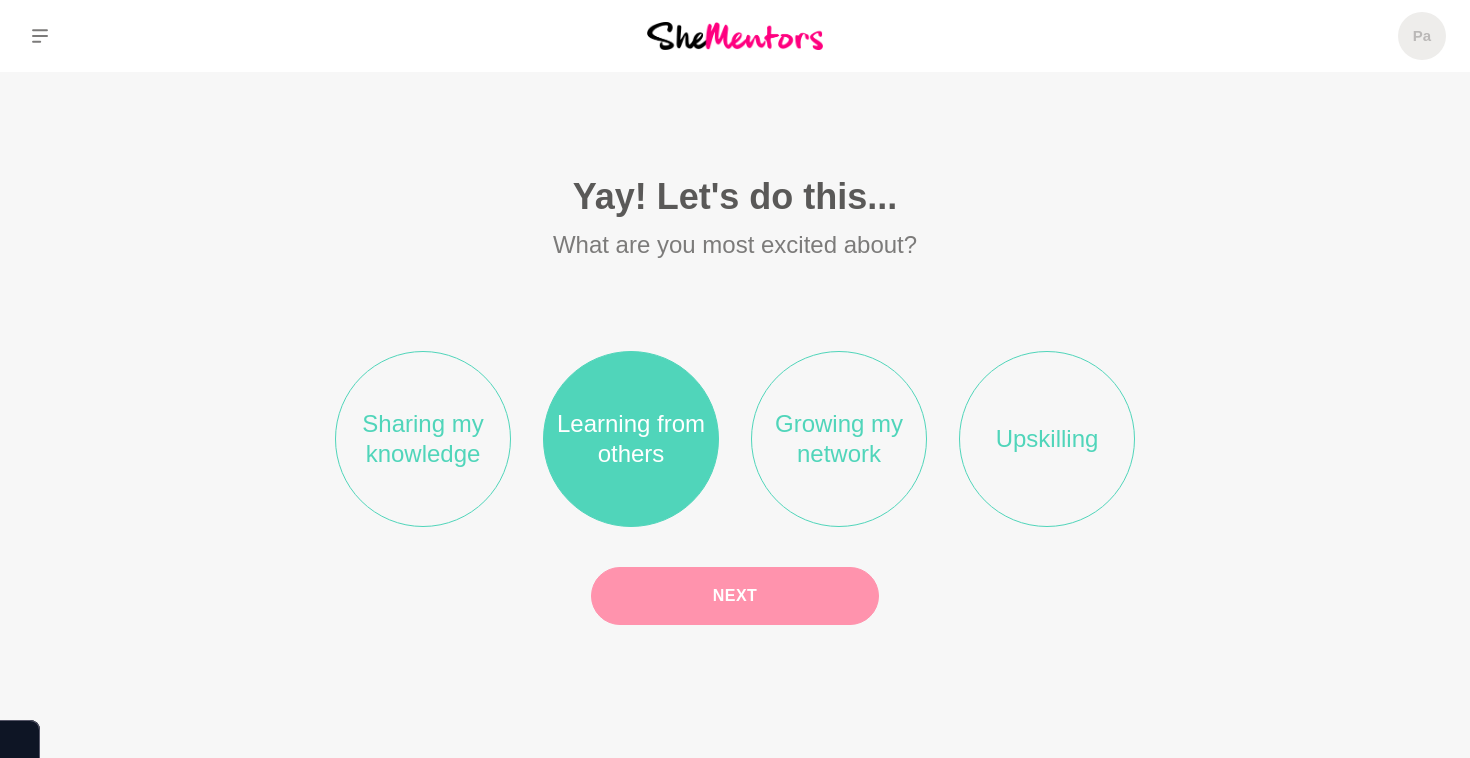 click on "Next" at bounding box center (735, 596) 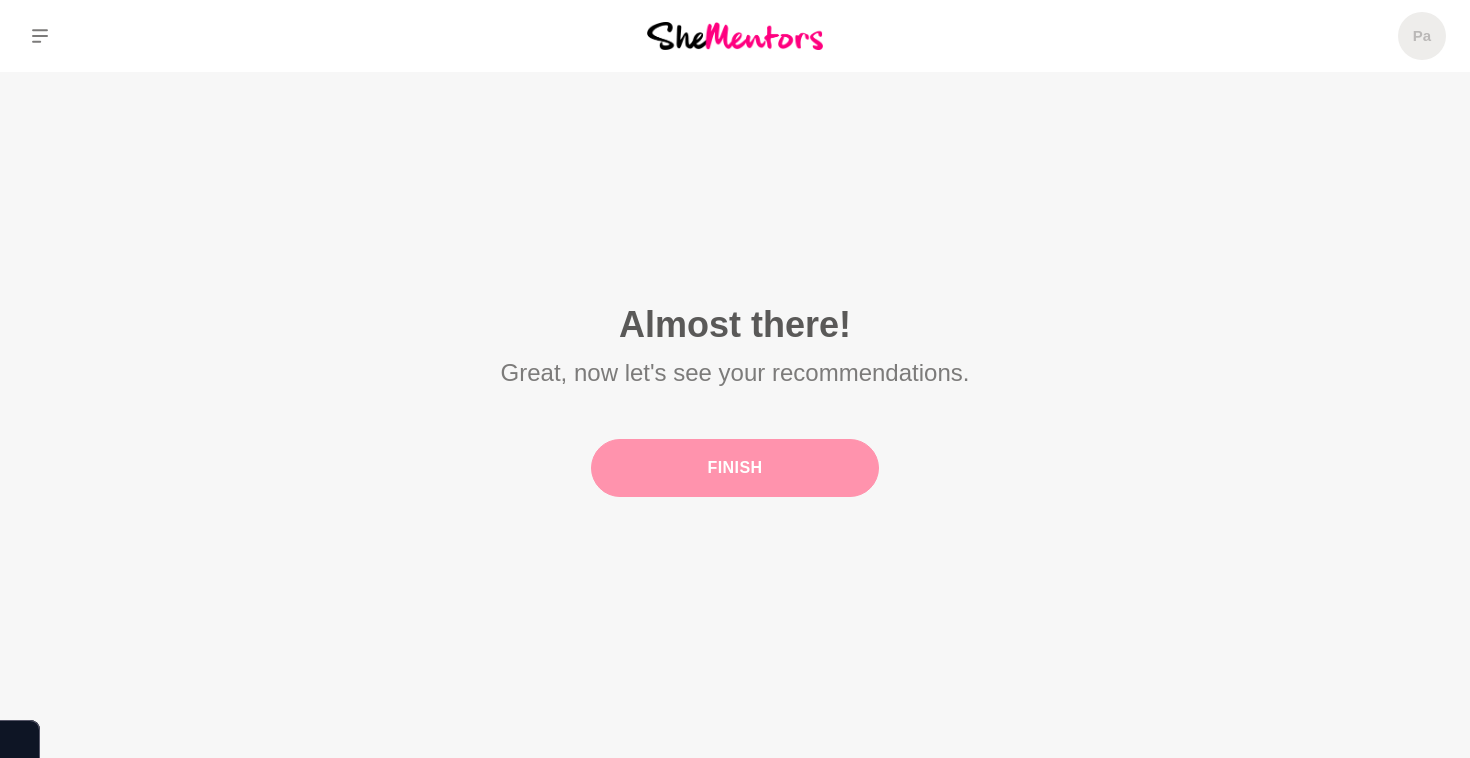 click on "Finish" at bounding box center (735, 468) 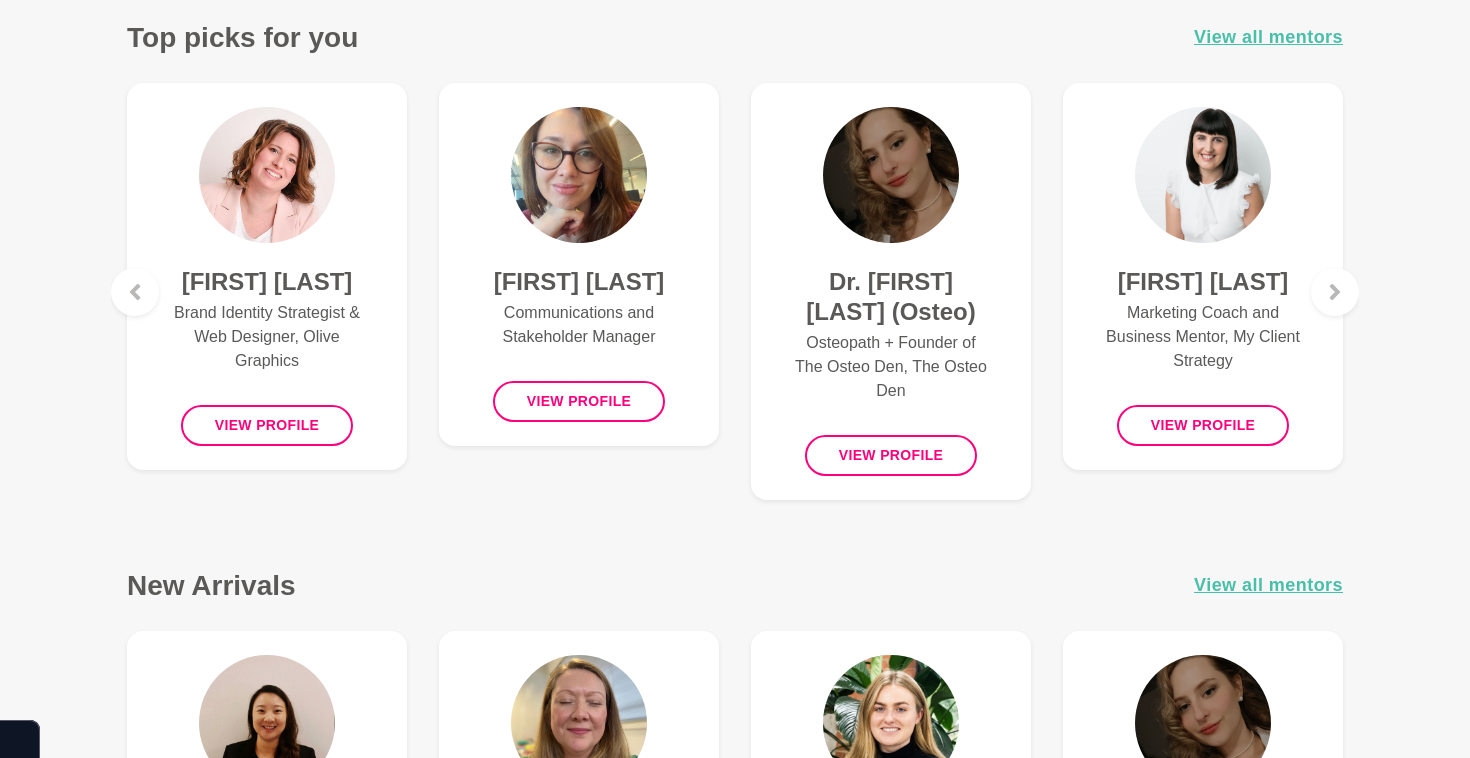scroll, scrollTop: 821, scrollLeft: 0, axis: vertical 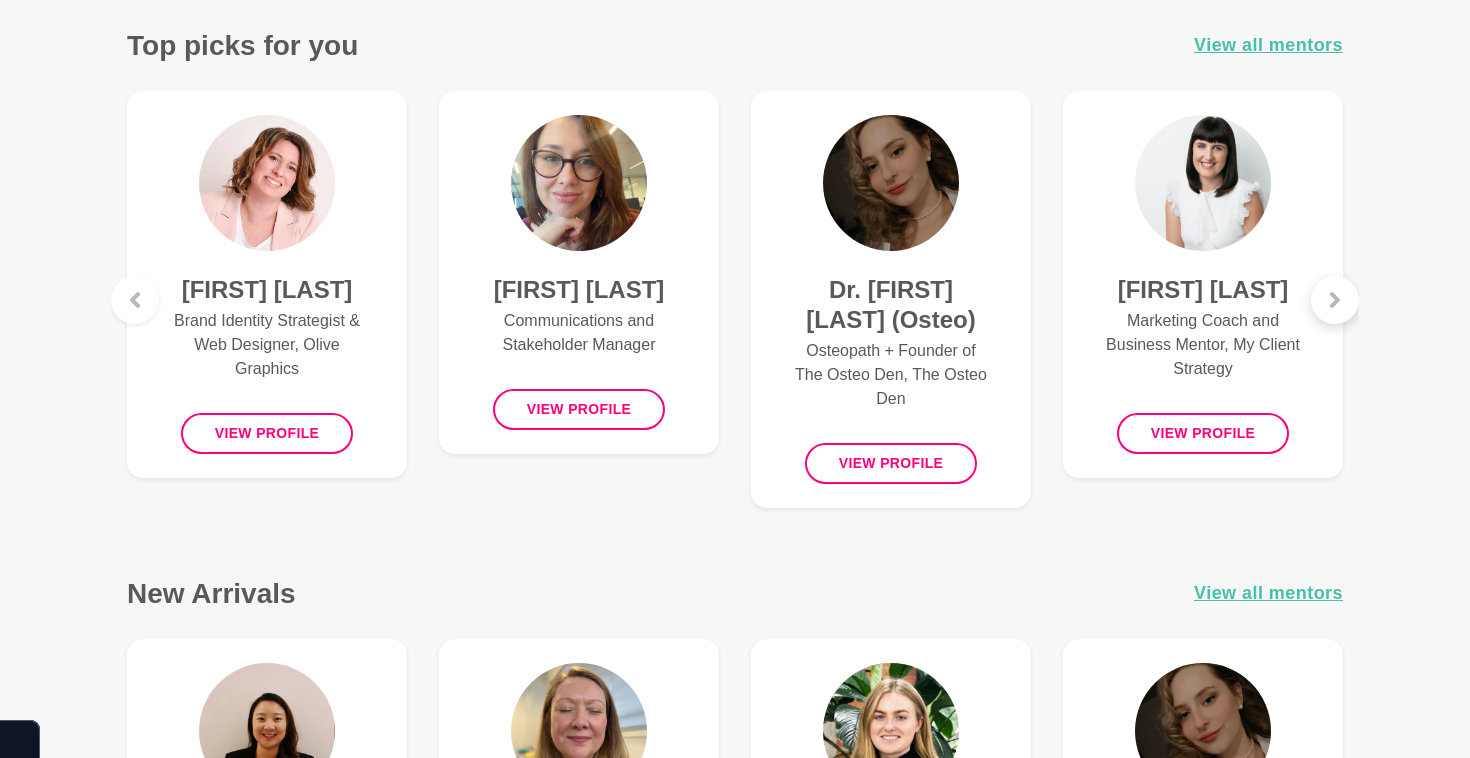 click 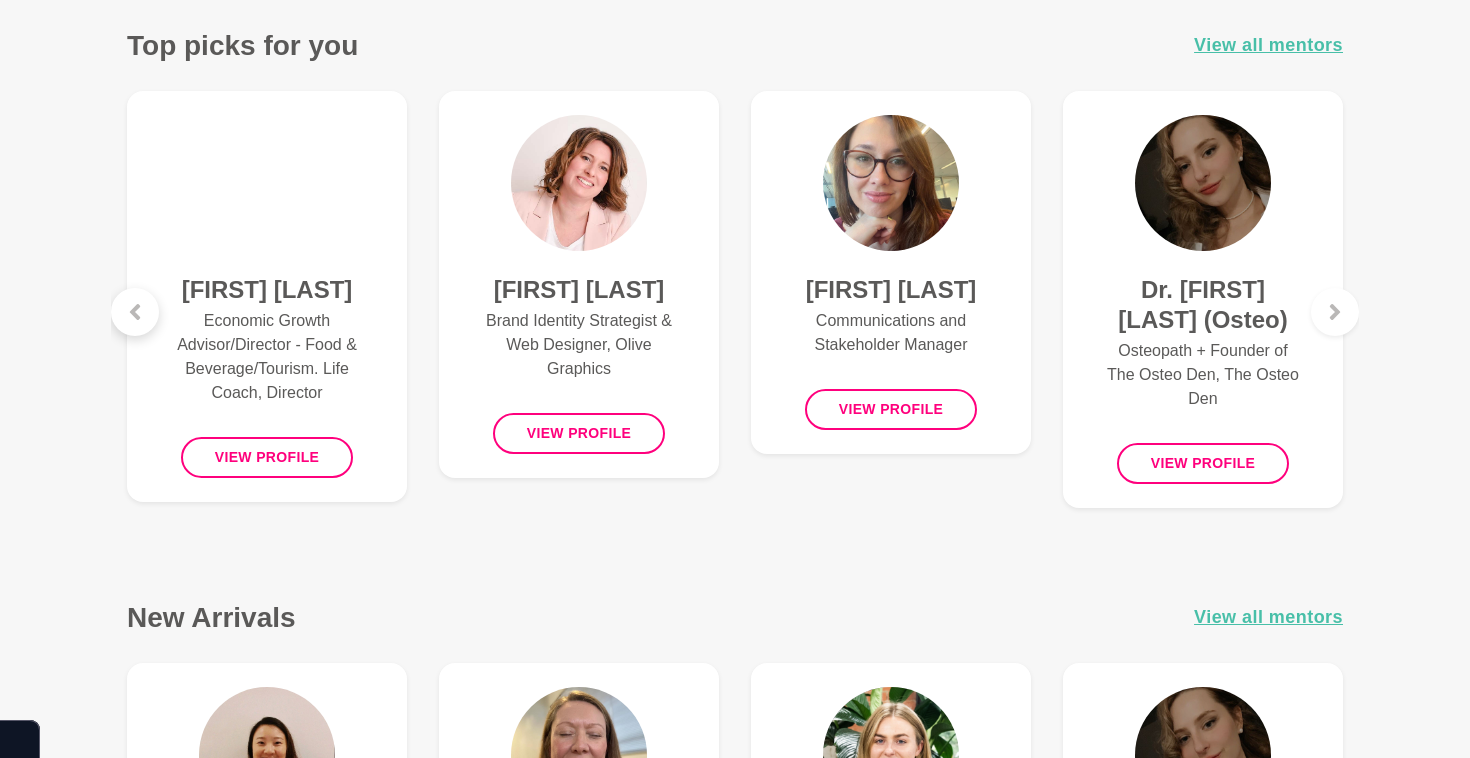 click at bounding box center (135, 312) 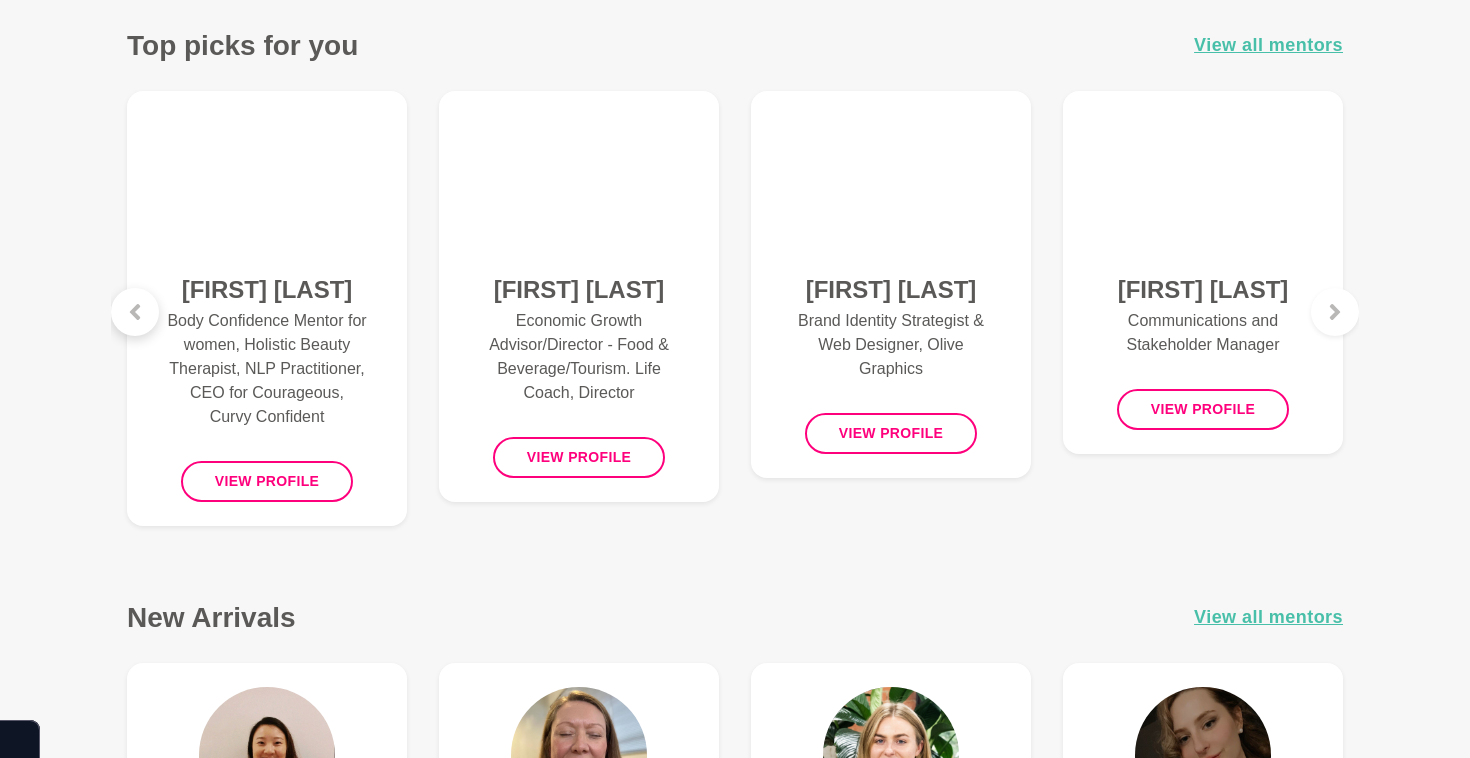 click at bounding box center [135, 312] 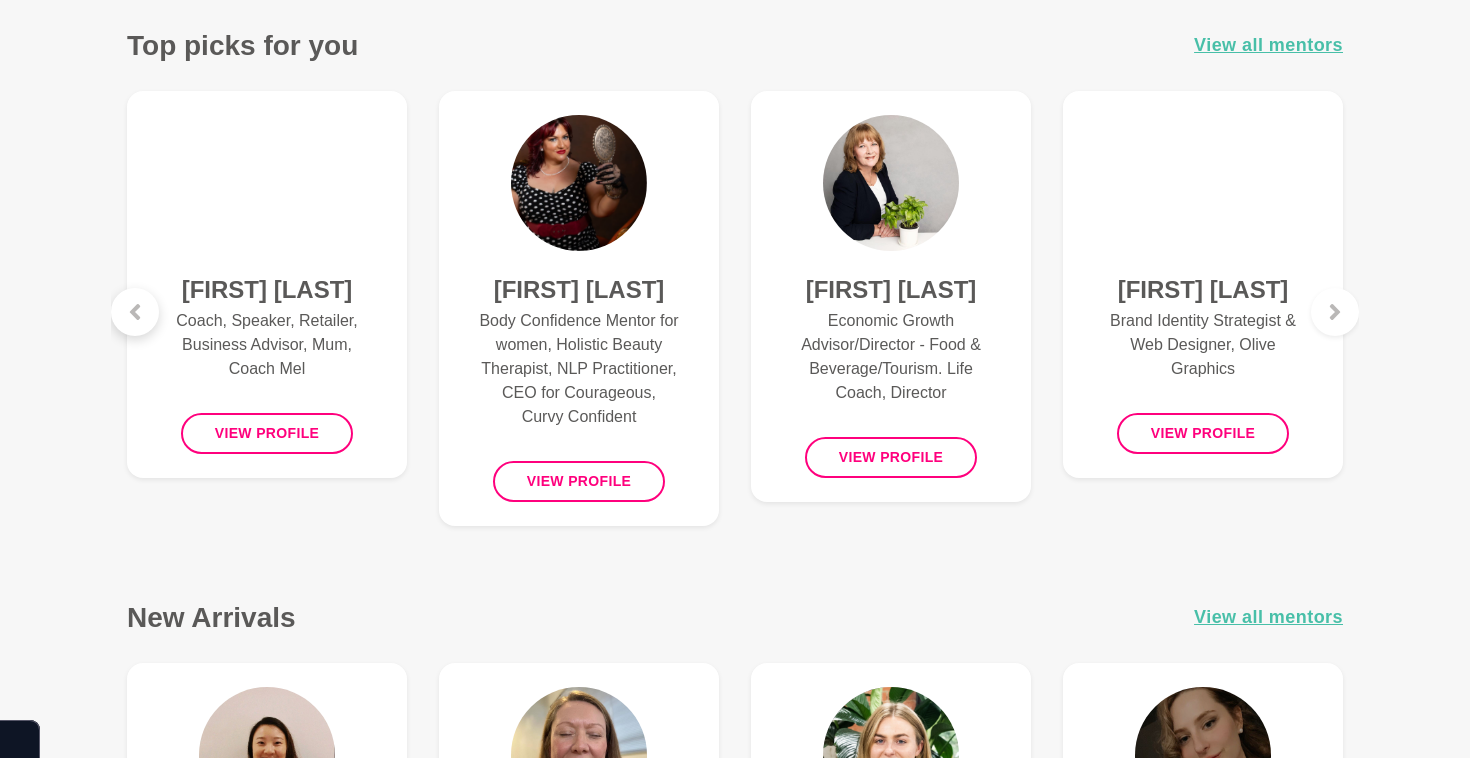 click at bounding box center [135, 312] 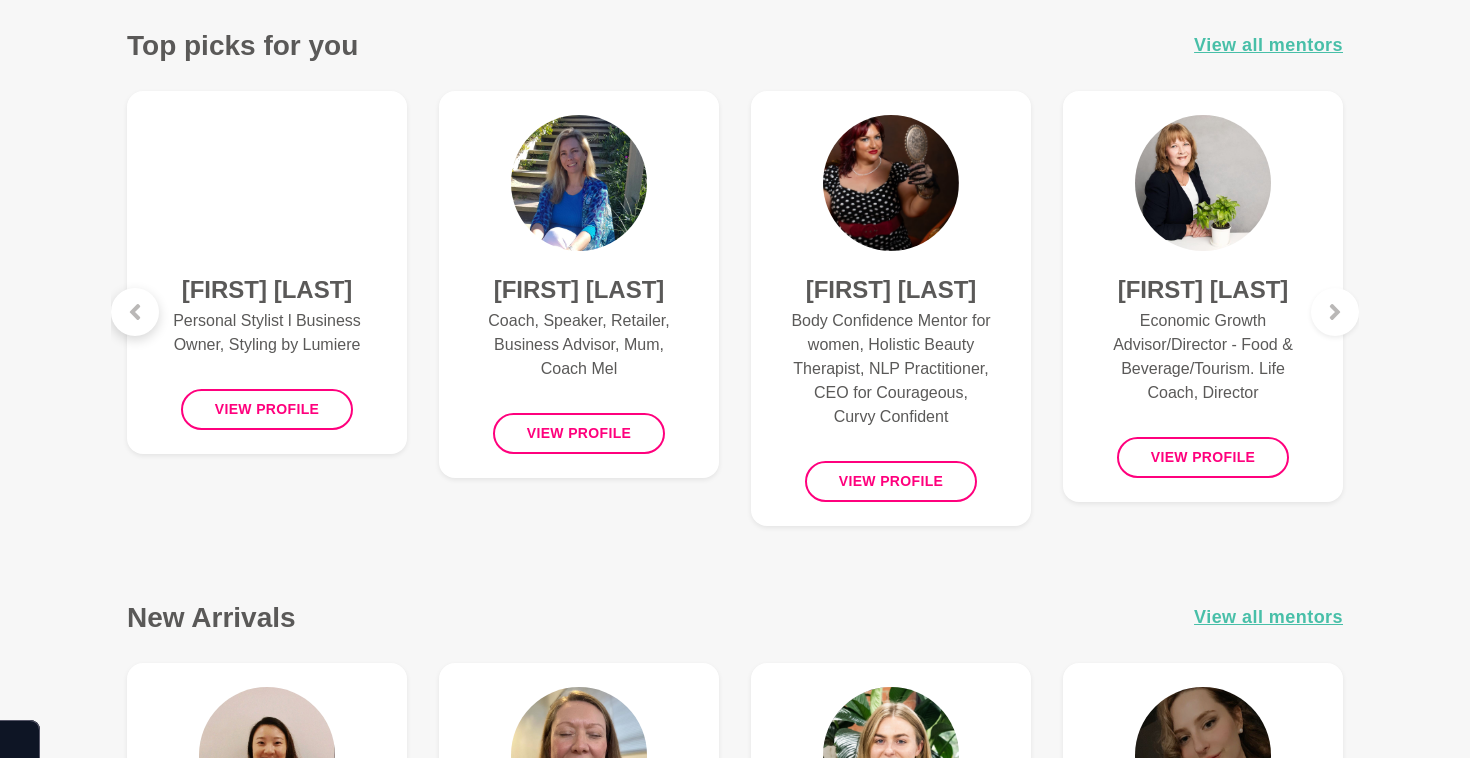 click at bounding box center [135, 312] 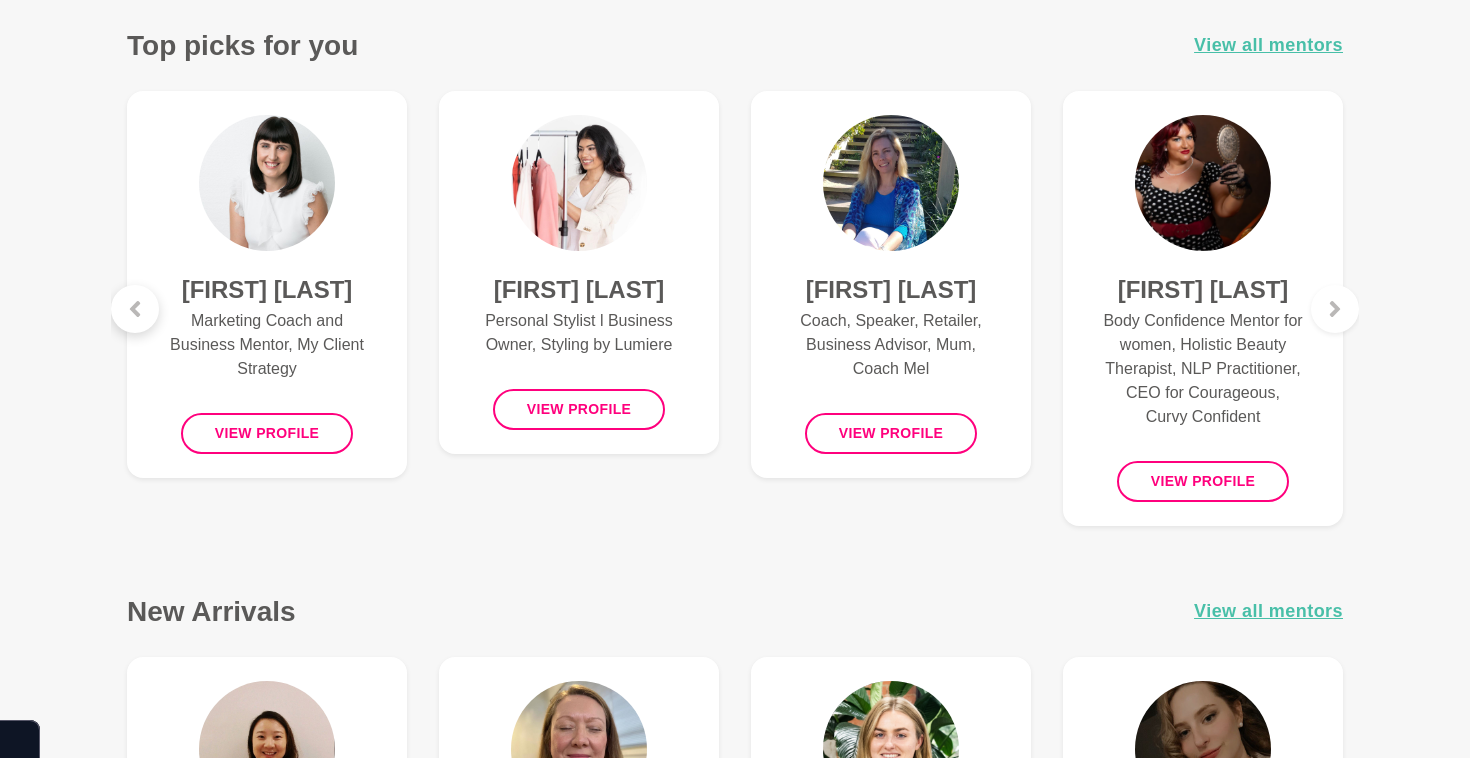 click at bounding box center [135, 309] 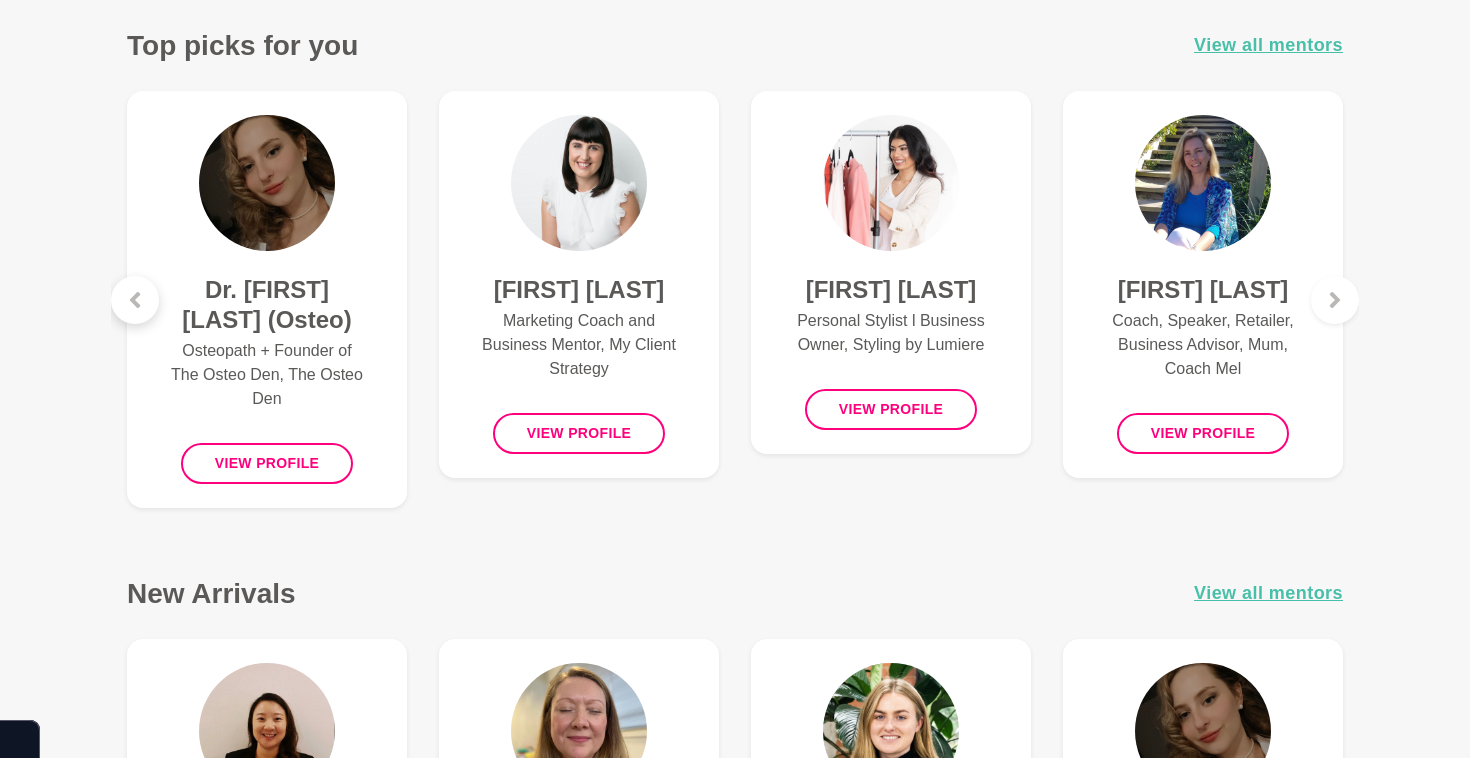 click at bounding box center [135, 300] 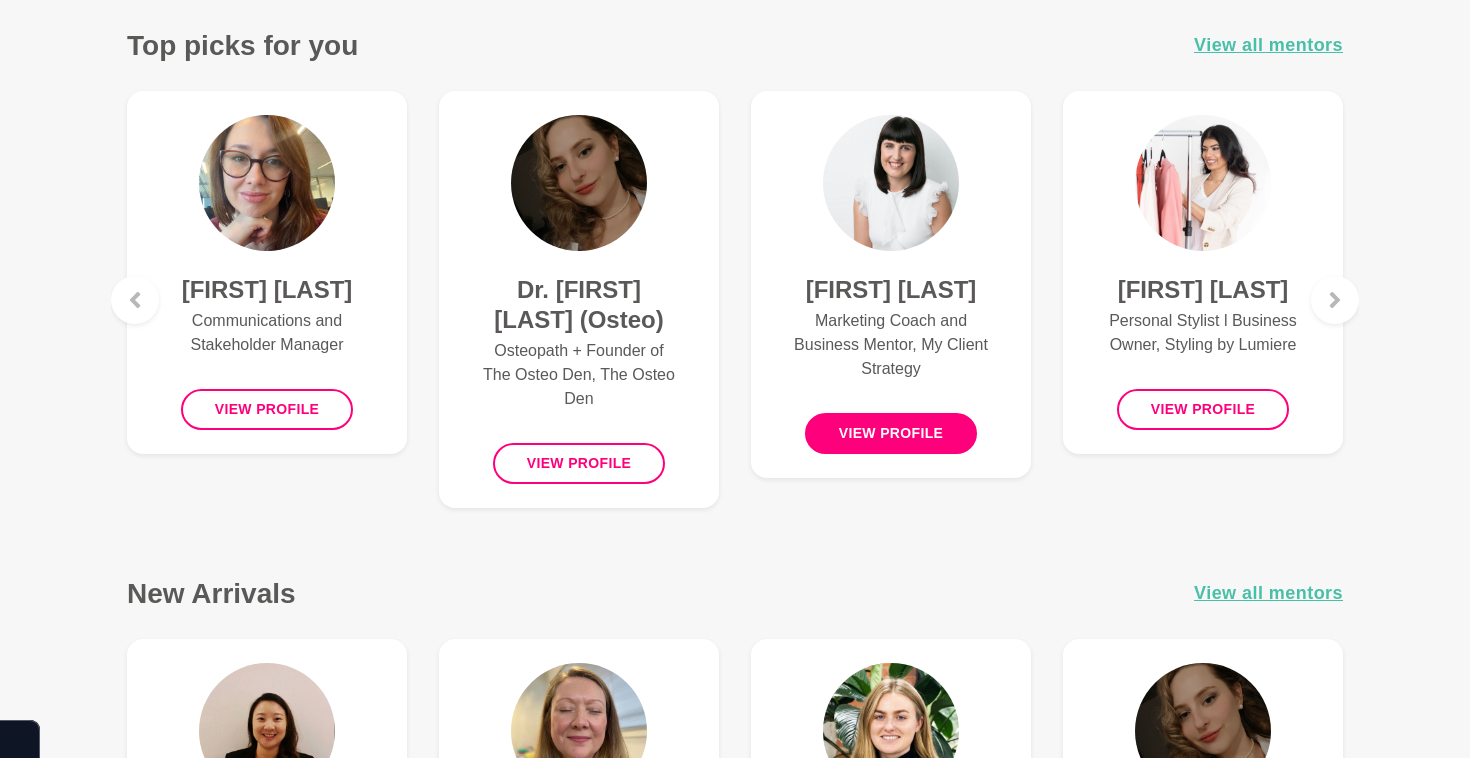 click on "View profile" at bounding box center (891, 433) 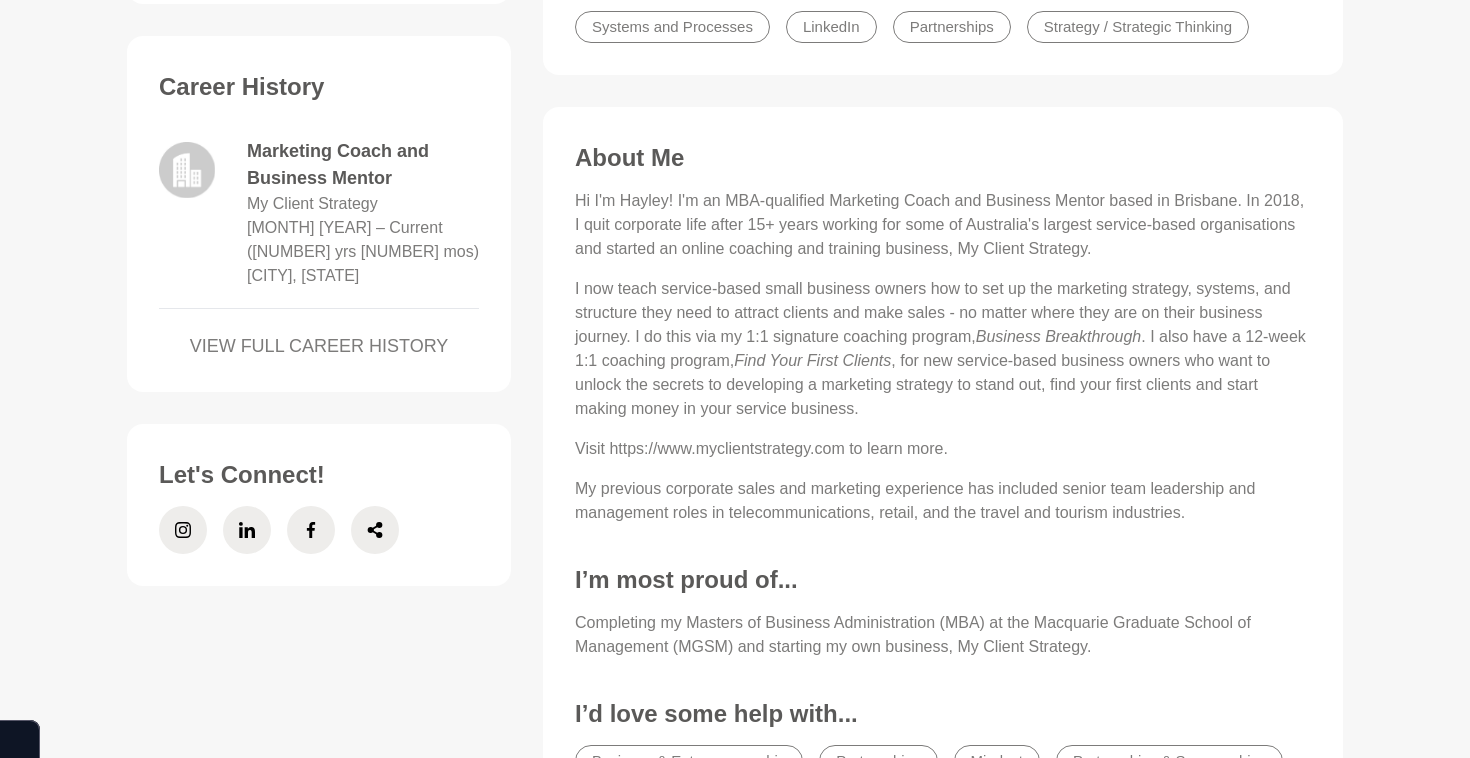 scroll, scrollTop: 850, scrollLeft: 0, axis: vertical 